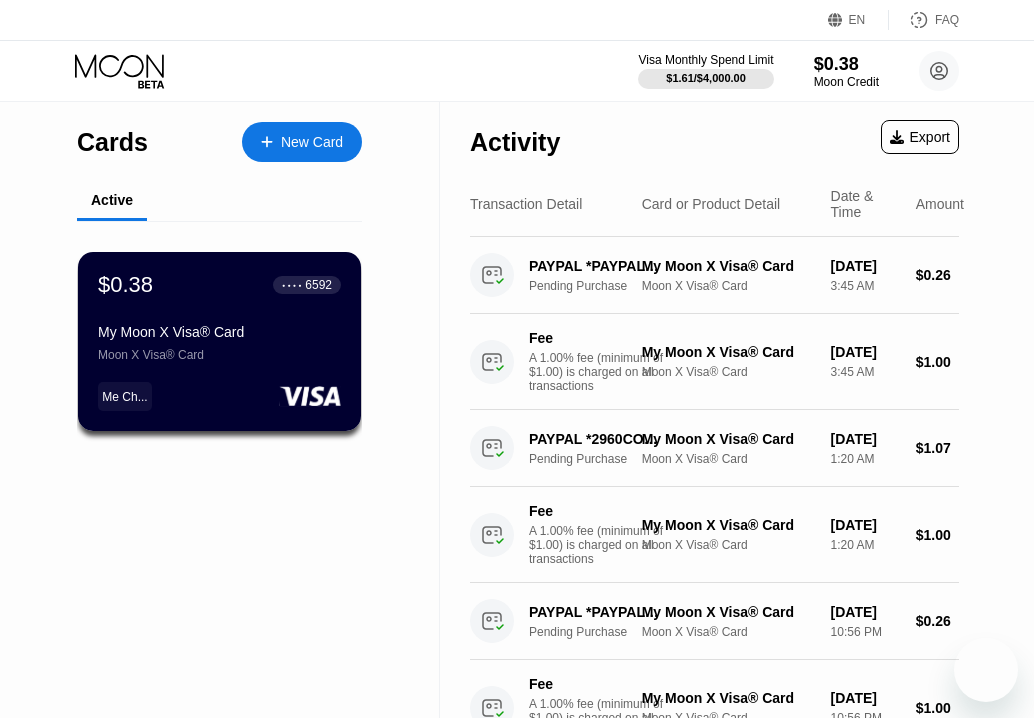 scroll, scrollTop: 0, scrollLeft: 0, axis: both 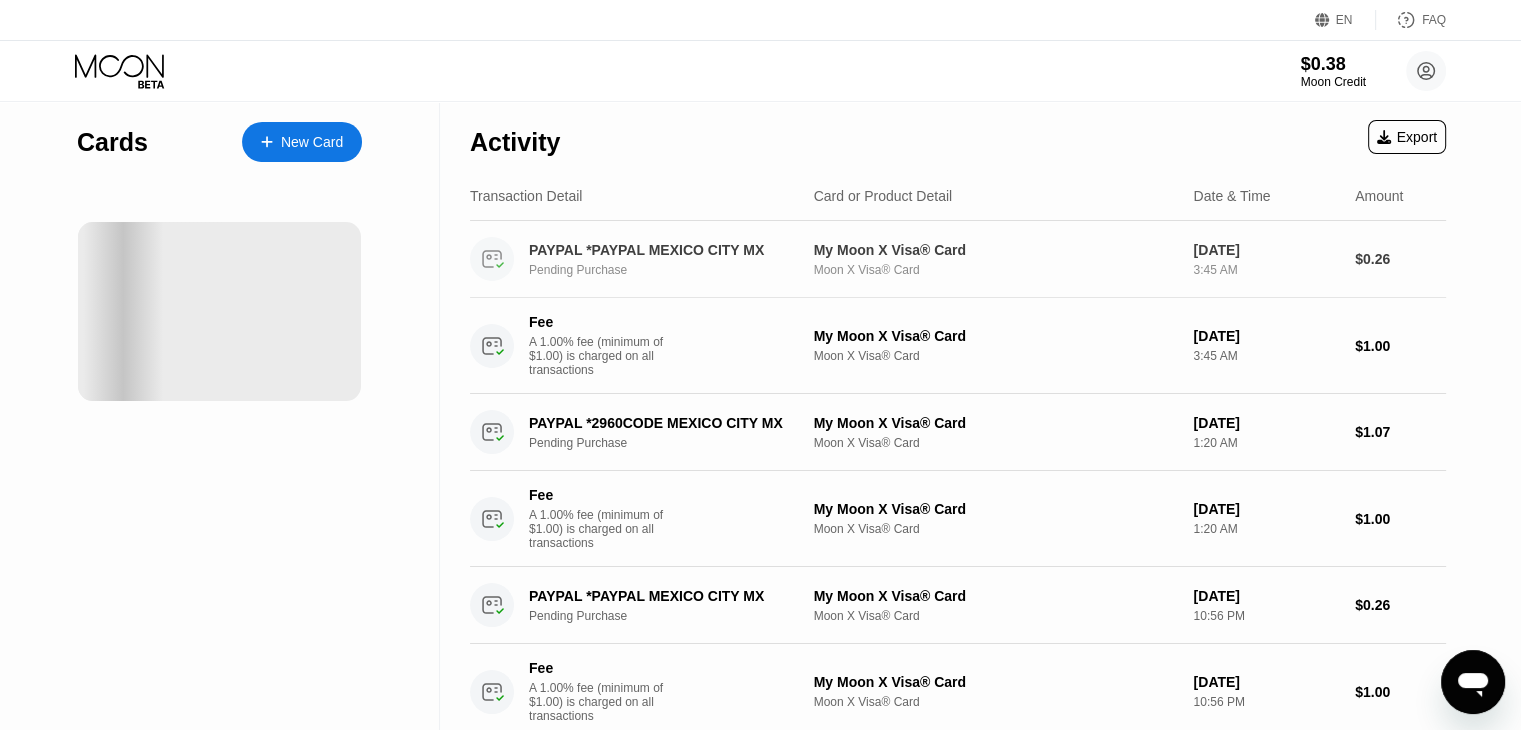 drag, startPoint x: 530, startPoint y: 253, endPoint x: 1103, endPoint y: 69, distance: 601.81805 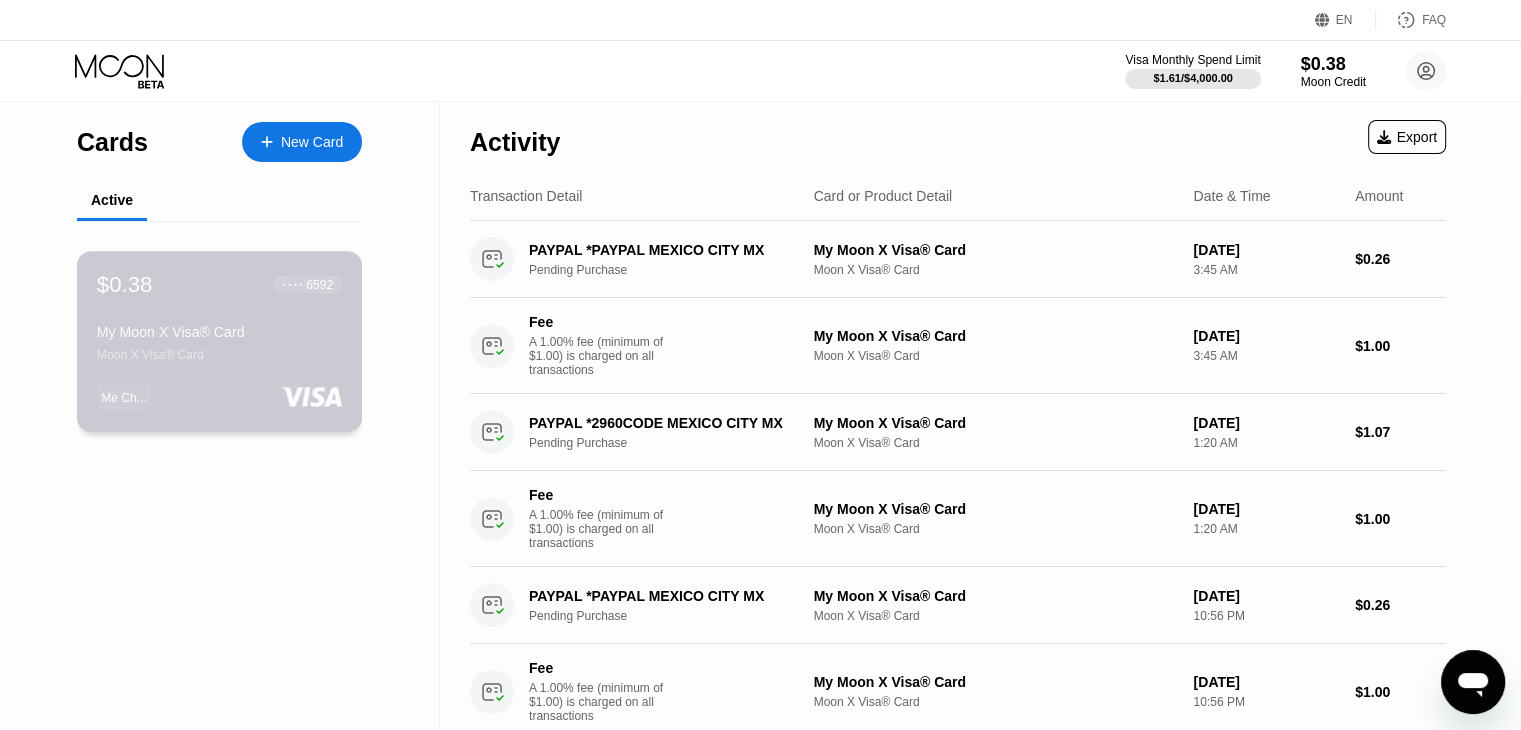 click on "My Moon X Visa® Card Moon X Visa® Card" at bounding box center [219, 343] 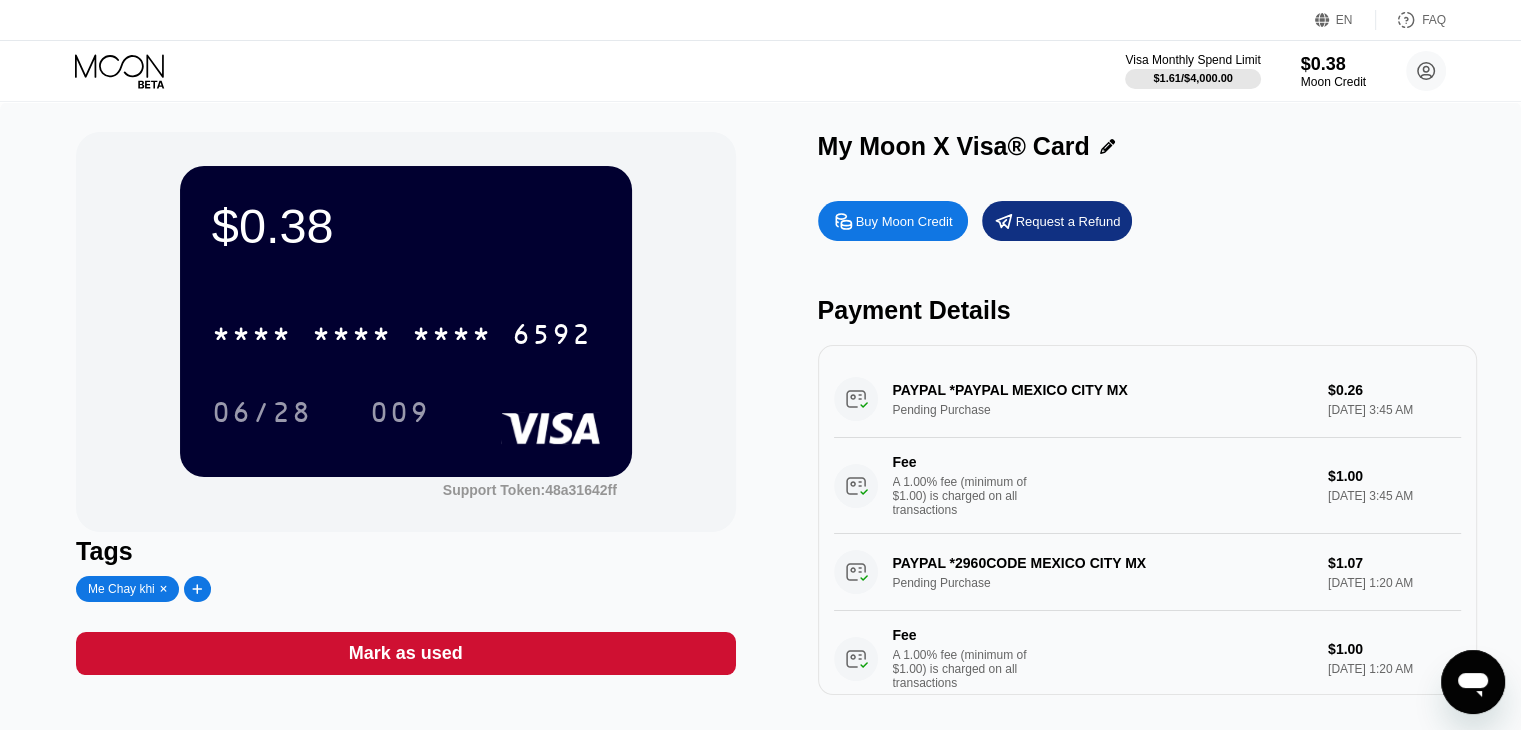 click on "Request a Refund" at bounding box center (1068, 221) 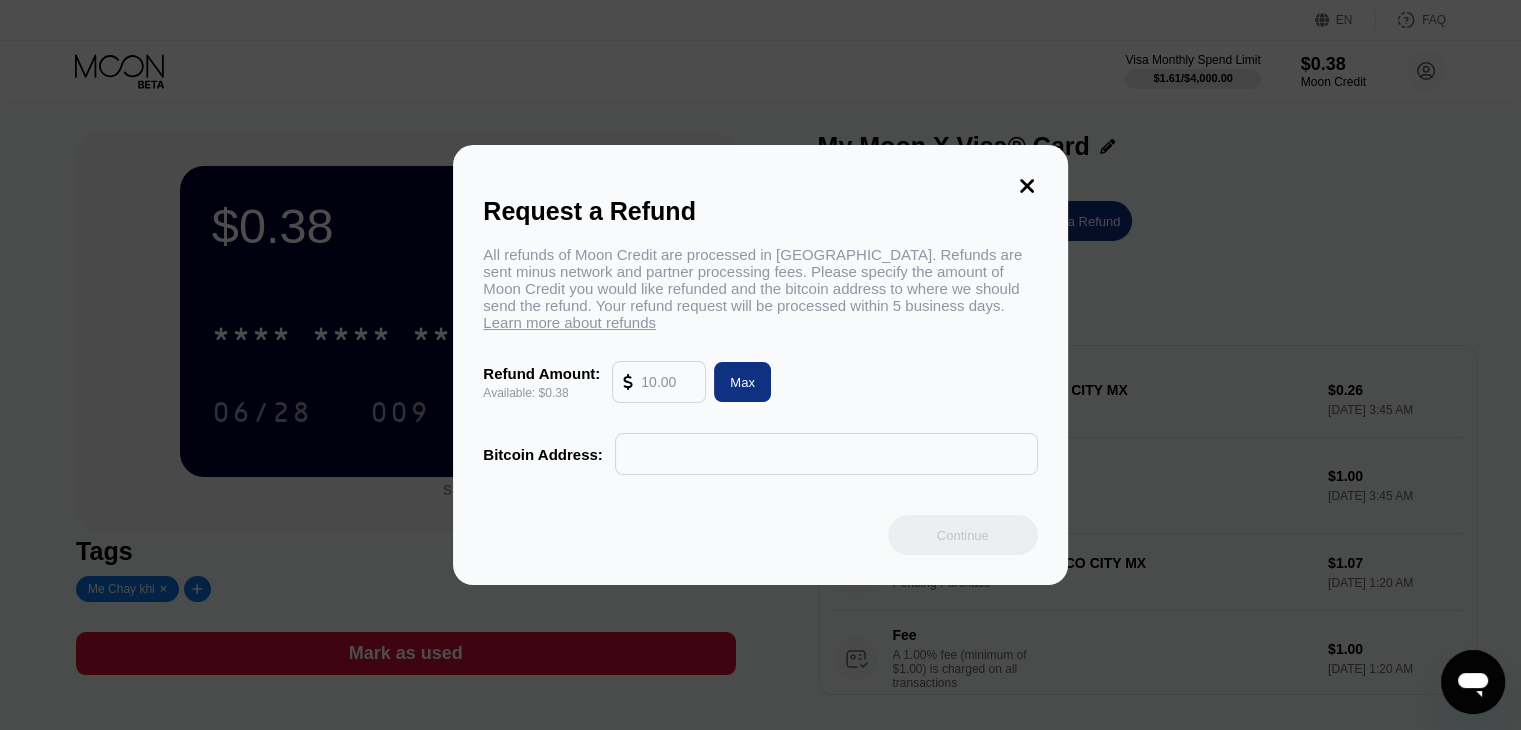 click on "Request a Refund All refunds of Moon Credit are processed in Bitcoin. Refunds are sent minus network and partner processing fees. Please specify the amount of Moon Credit you would like refunded and the bitcoin address to where we should send the refund. Your refund request will be processed within 5 business days.   Learn more about refunds Refund Amount: Available:   $0.38 Max Bitcoin Address: Continue" at bounding box center [760, 365] 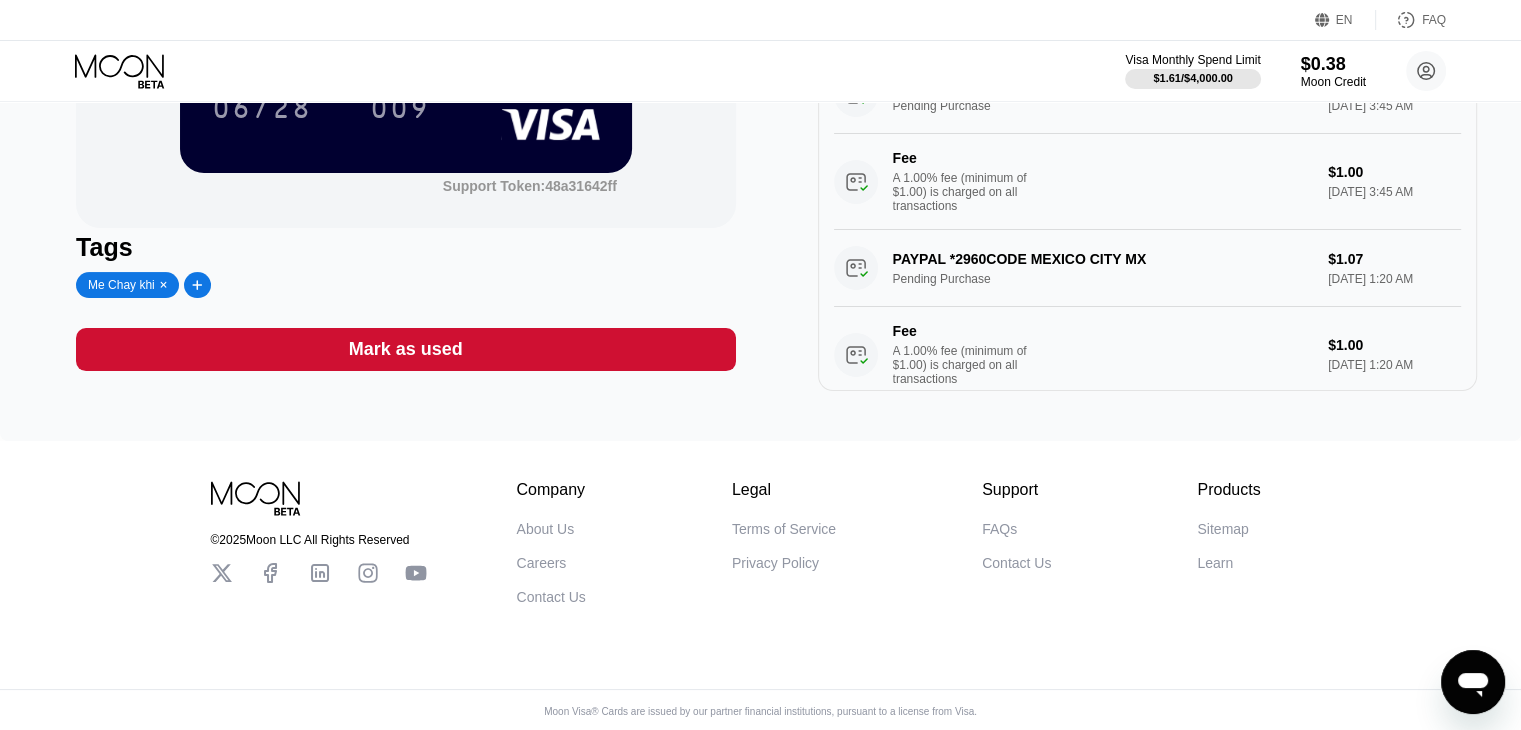 scroll, scrollTop: 329, scrollLeft: 0, axis: vertical 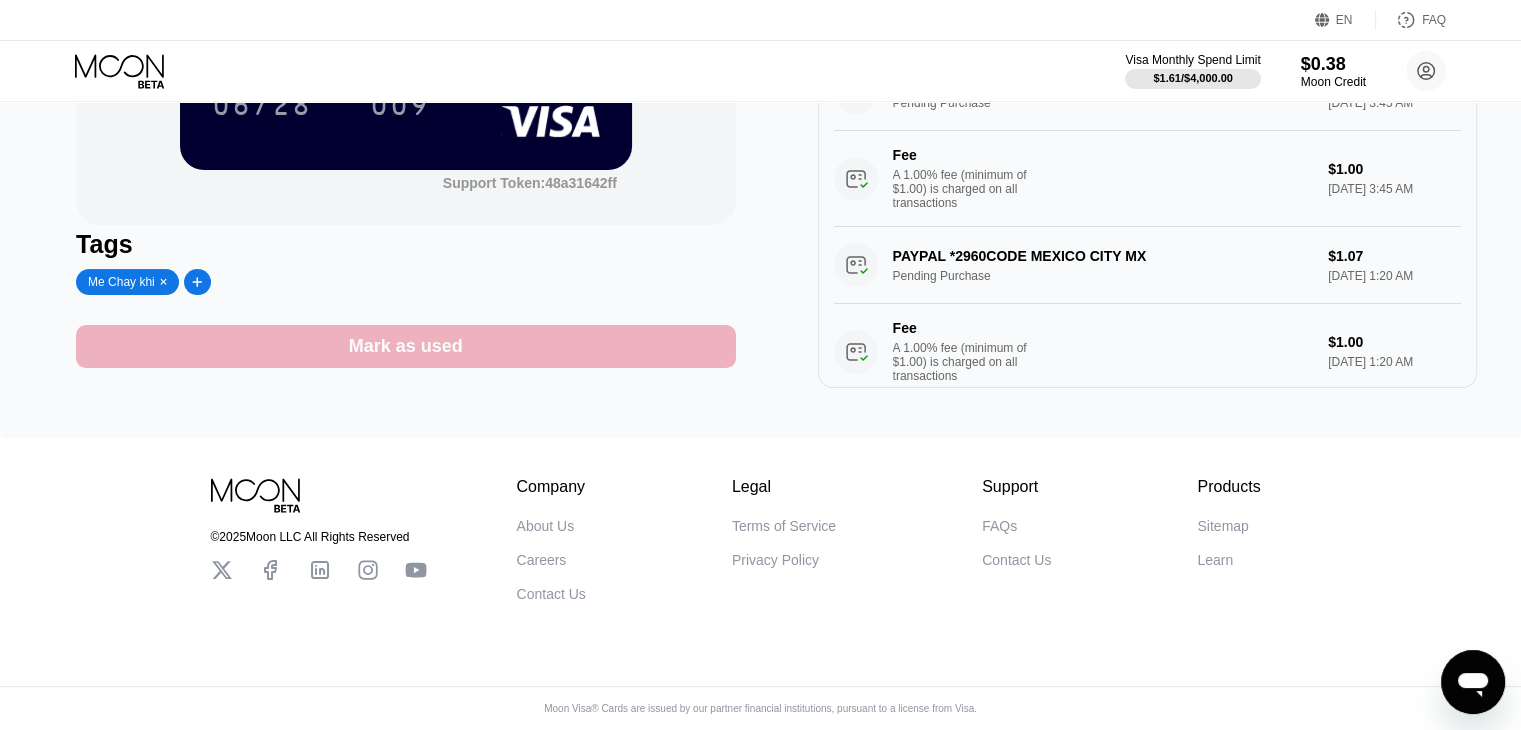 click on "Mark as used" at bounding box center [406, 346] 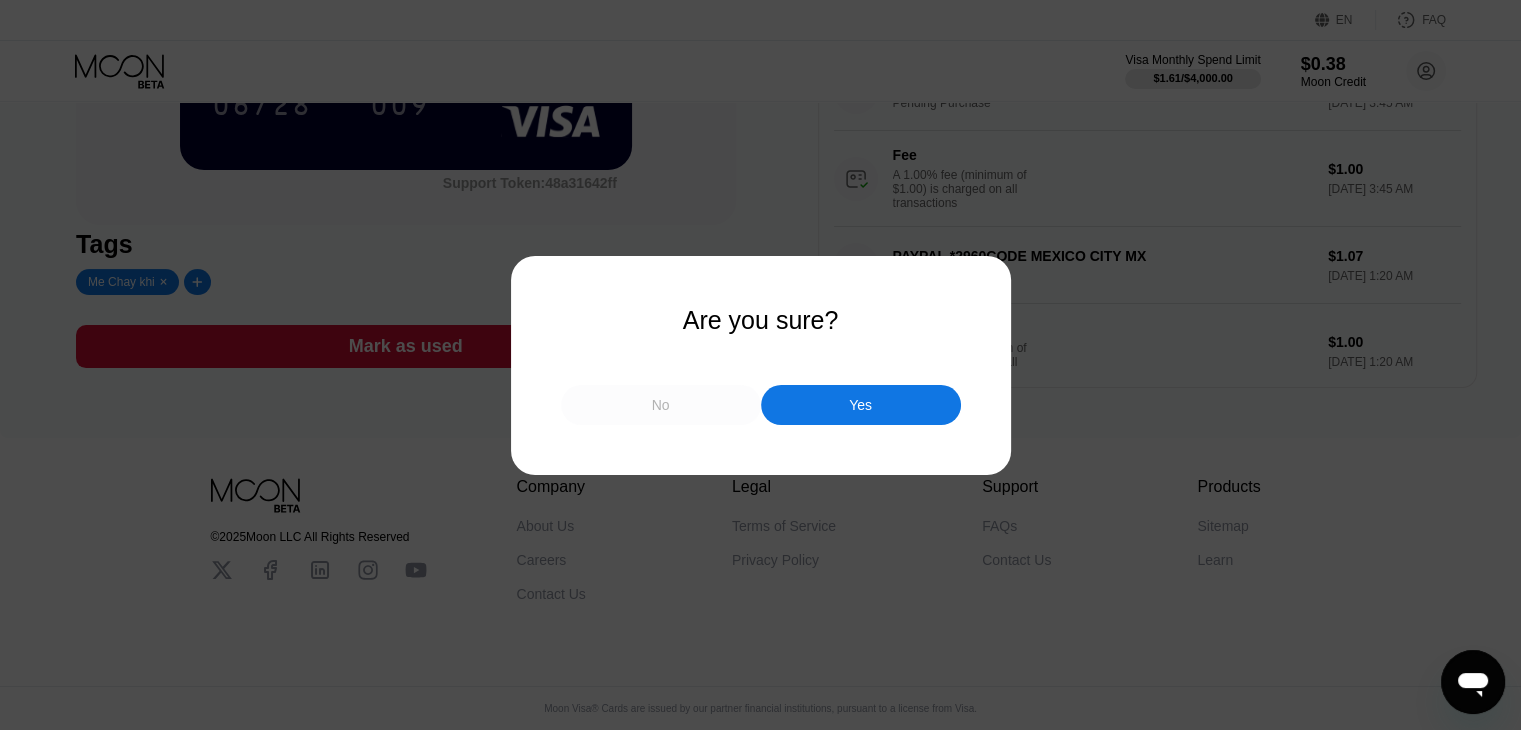 click on "No" at bounding box center (661, 405) 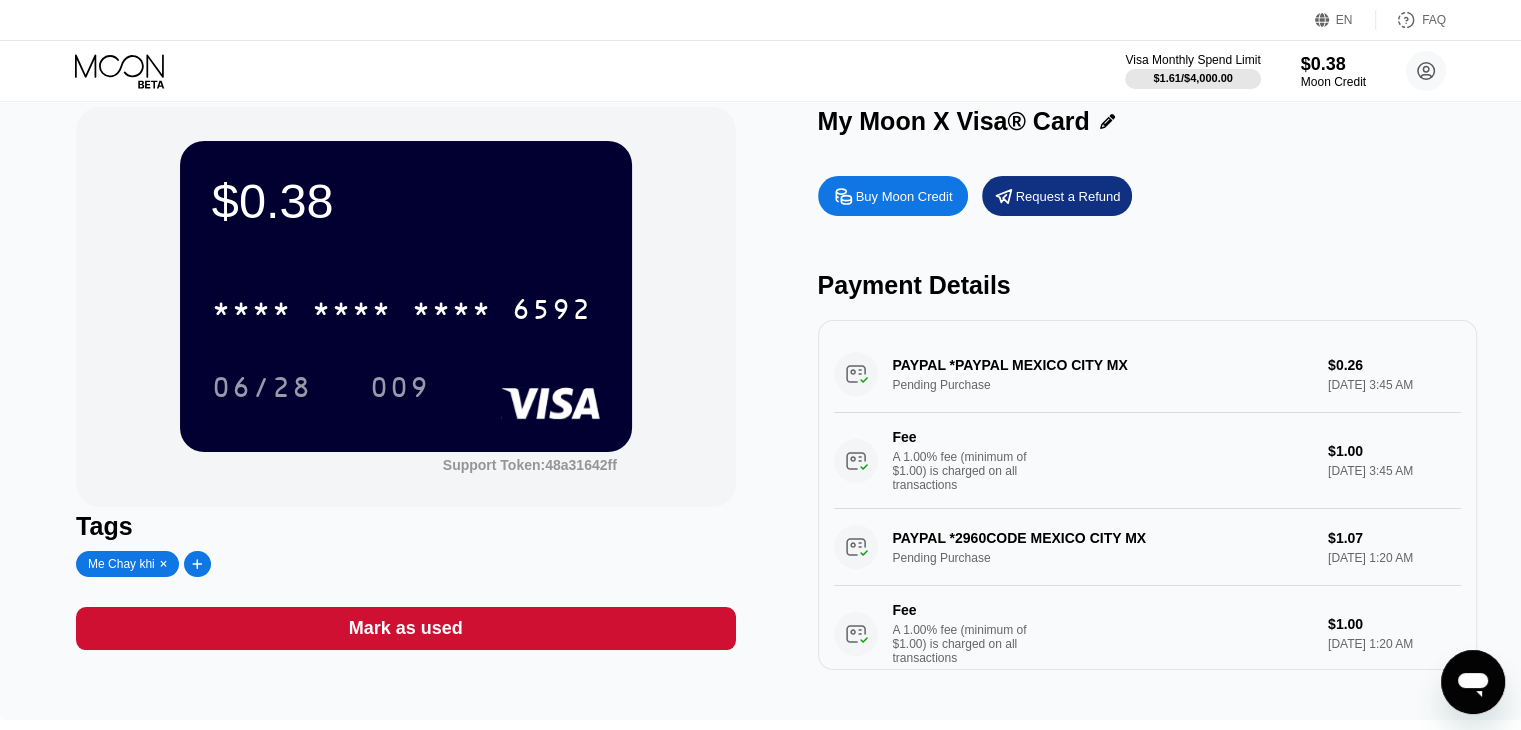 scroll, scrollTop: 0, scrollLeft: 0, axis: both 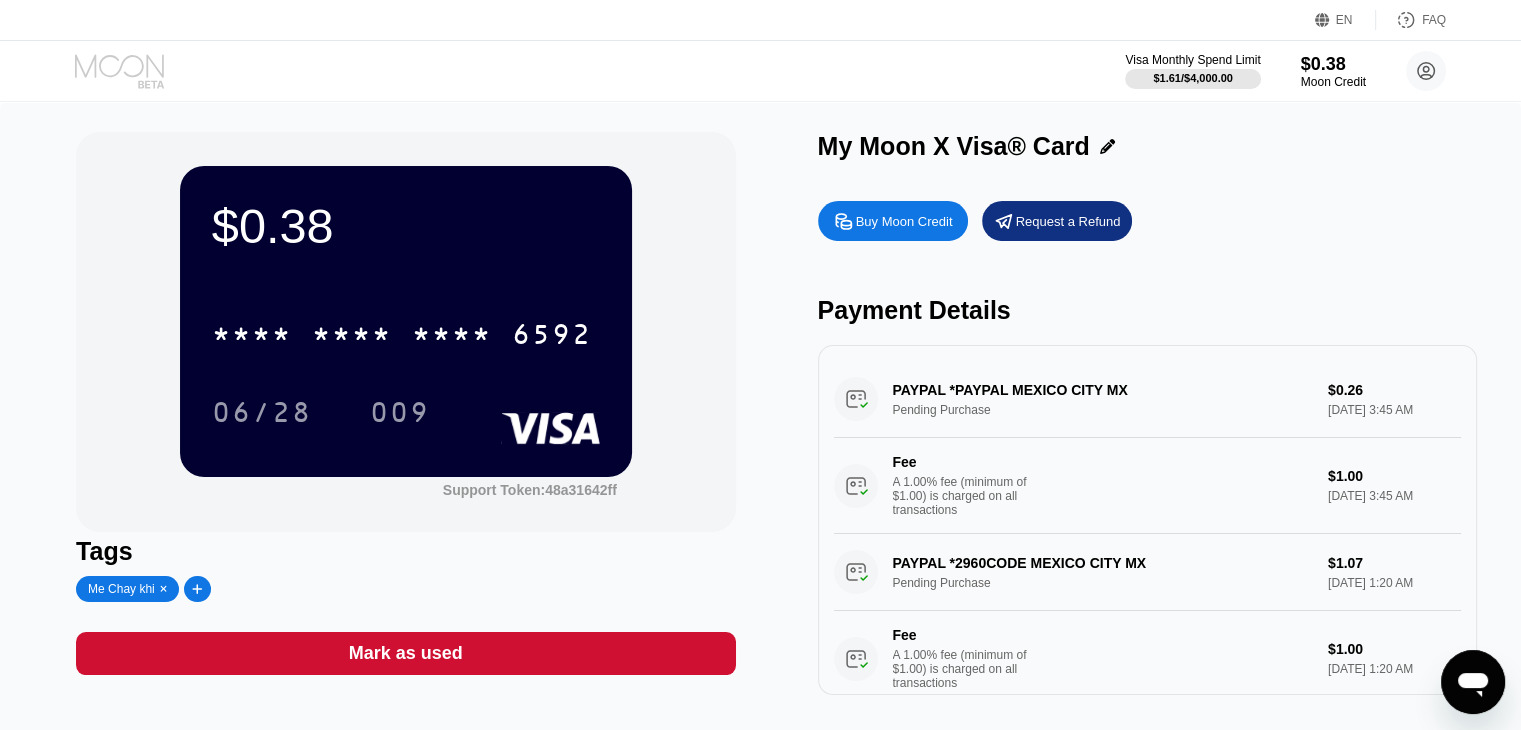 click 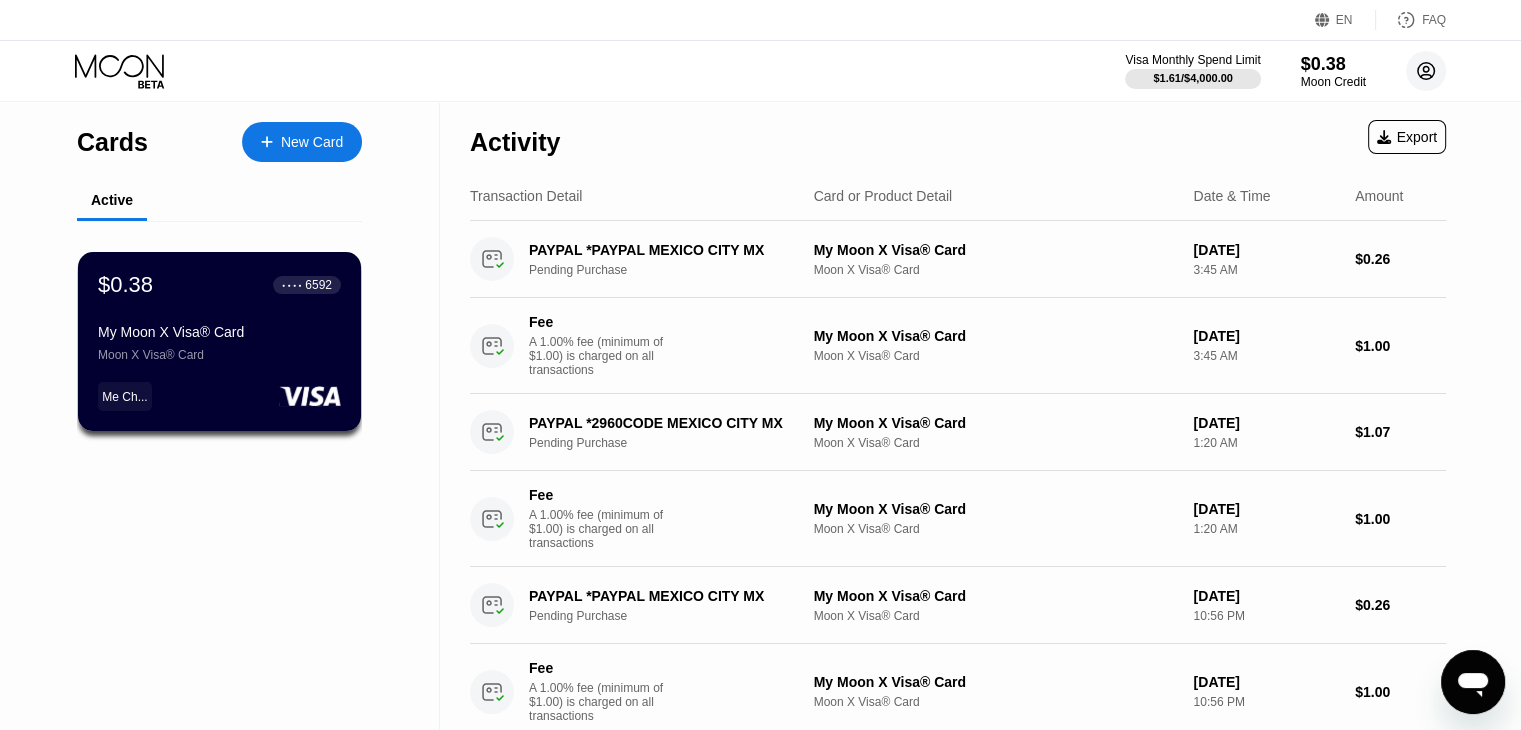 click 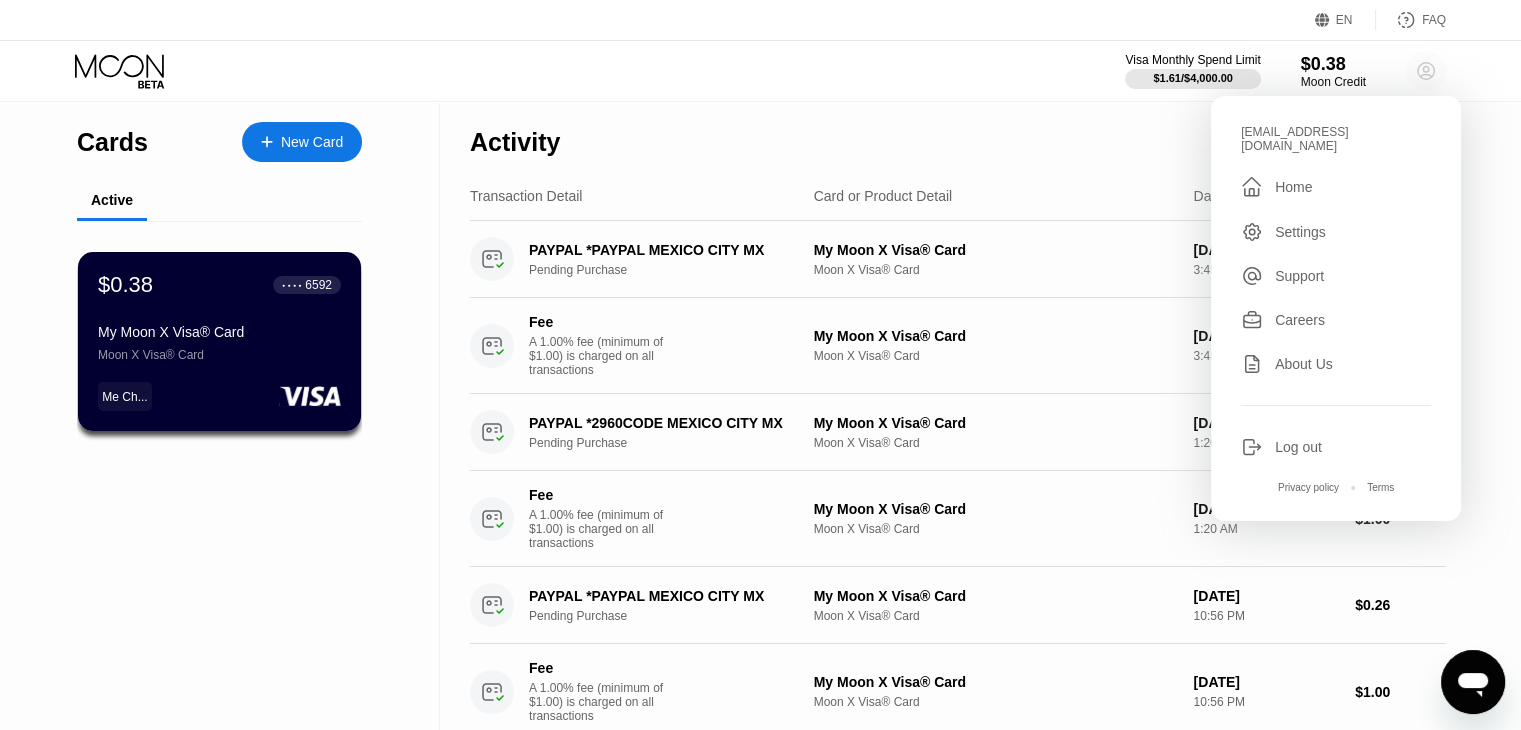 click 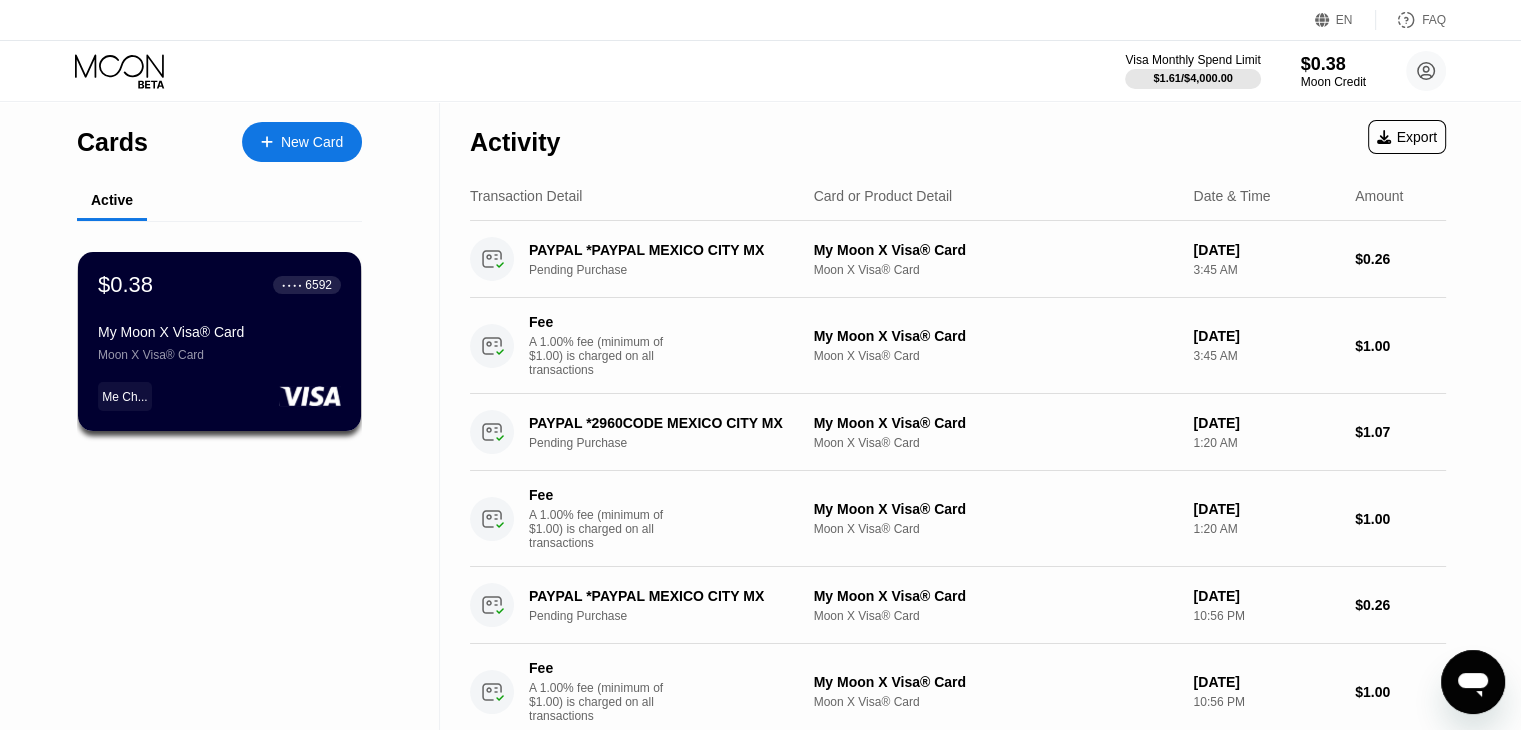 click at bounding box center [1473, 682] 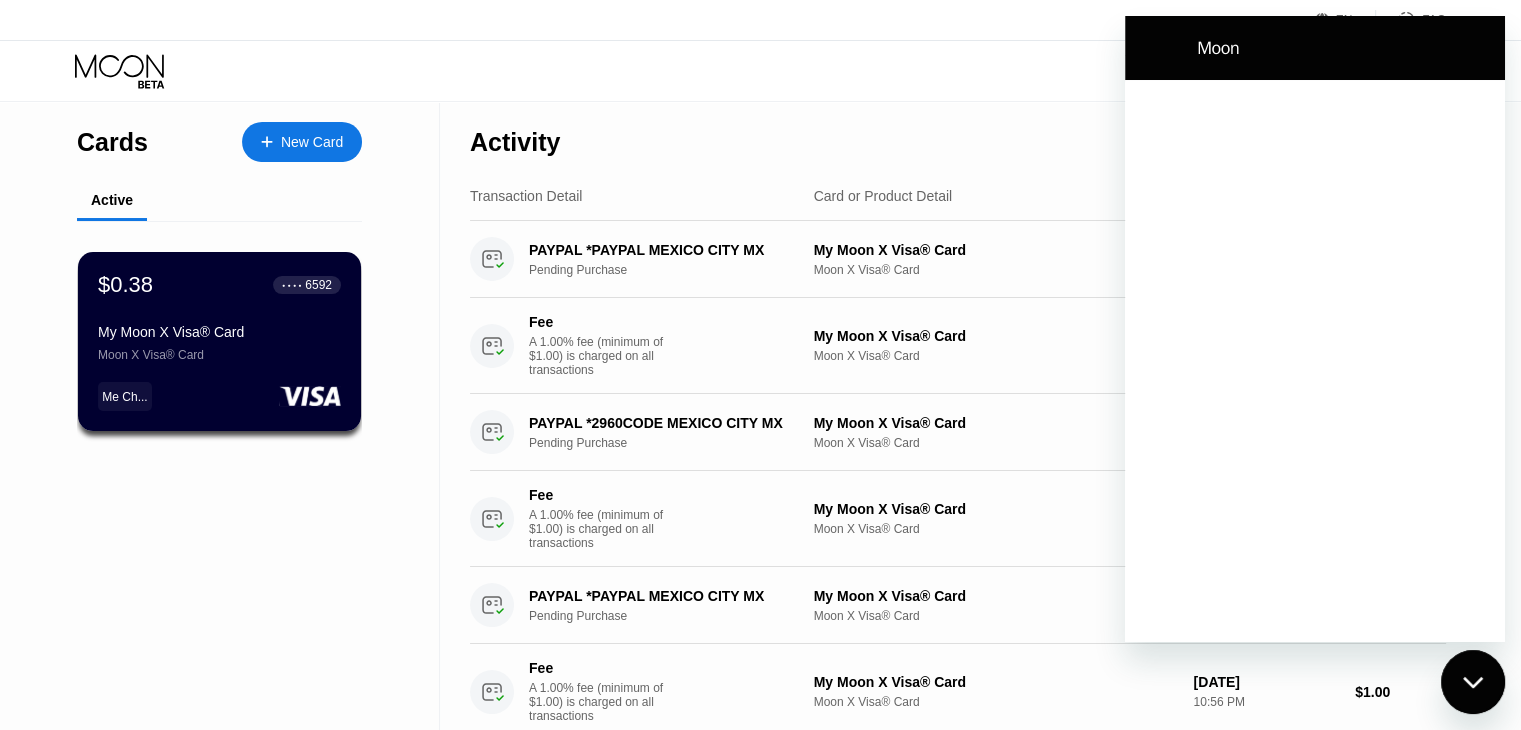 scroll, scrollTop: 0, scrollLeft: 0, axis: both 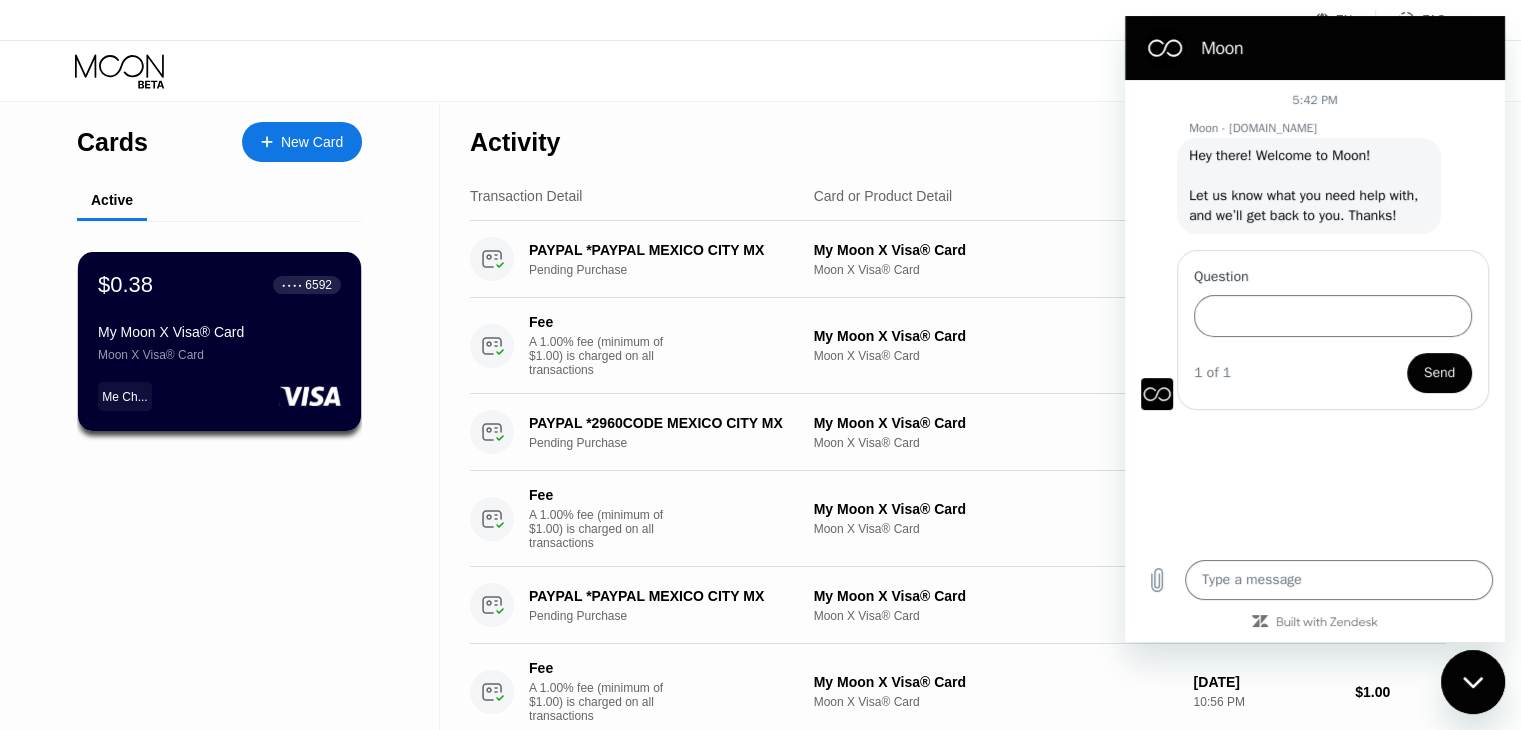 click at bounding box center [1473, 682] 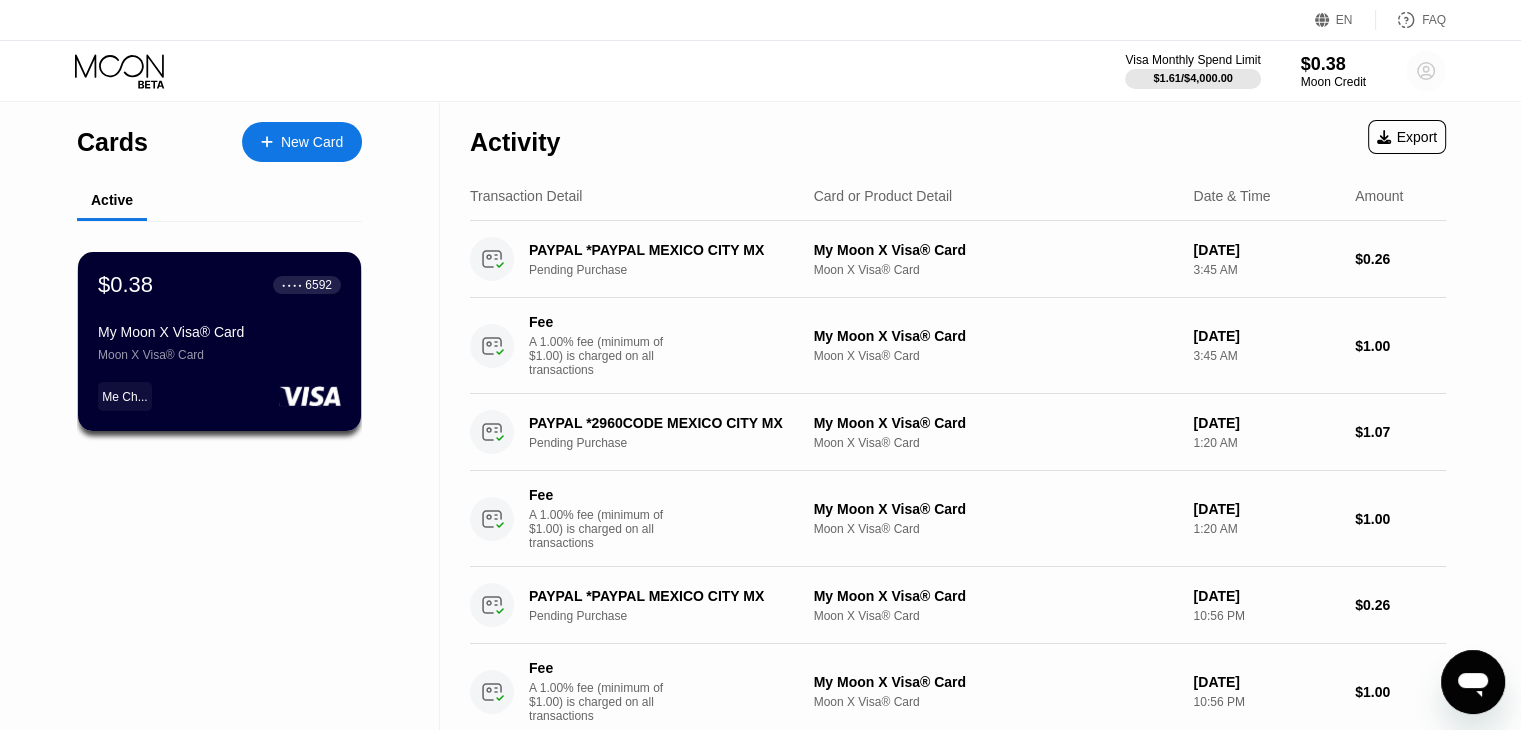 click 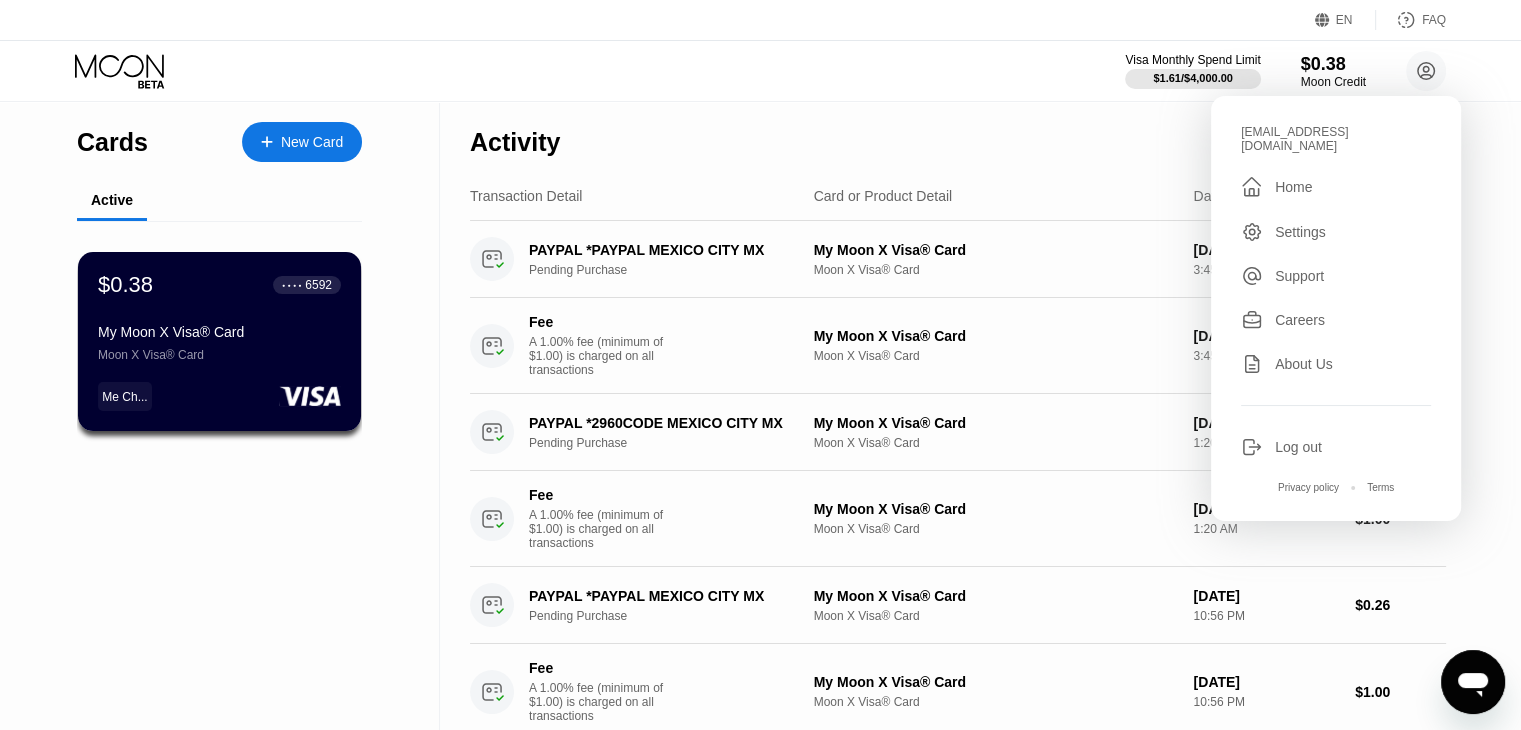 click on "Activity Export Transaction Detail Card or Product Detail Date & Time Amount PAYPAL *PAYPAL           MEXICO CITY  MX Pending Purchase My Moon X Visa® Card Moon X Visa® Card Jul 10, 2025 3:45 AM $0.26 Fee A 1.00% fee (minimum of $1.00) is charged on all transactions My Moon X Visa® Card Moon X Visa® Card Jul 10, 2025 3:45 AM $1.00 PAYPAL *2960CODE         MEXICO CITY  MX Pending Purchase My Moon X Visa® Card Moon X Visa® Card Jul 10, 2025 1:20 AM $1.07 Fee A 1.00% fee (minimum of $1.00) is charged on all transactions My Moon X Visa® Card Moon X Visa® Card Jul 10, 2025 1:20 AM $1.00 PAYPAL *PAYPAL           MEXICO CITY  MX Pending Purchase My Moon X Visa® Card Moon X Visa® Card Jul 05, 2025 10:56 PM $0.26 Fee A 1.00% fee (minimum of $1.00) is charged on all transactions My Moon X Visa® Card Moon X Visa® Card Jul 05, 2025 10:56 PM $1.00" at bounding box center [958, 421] 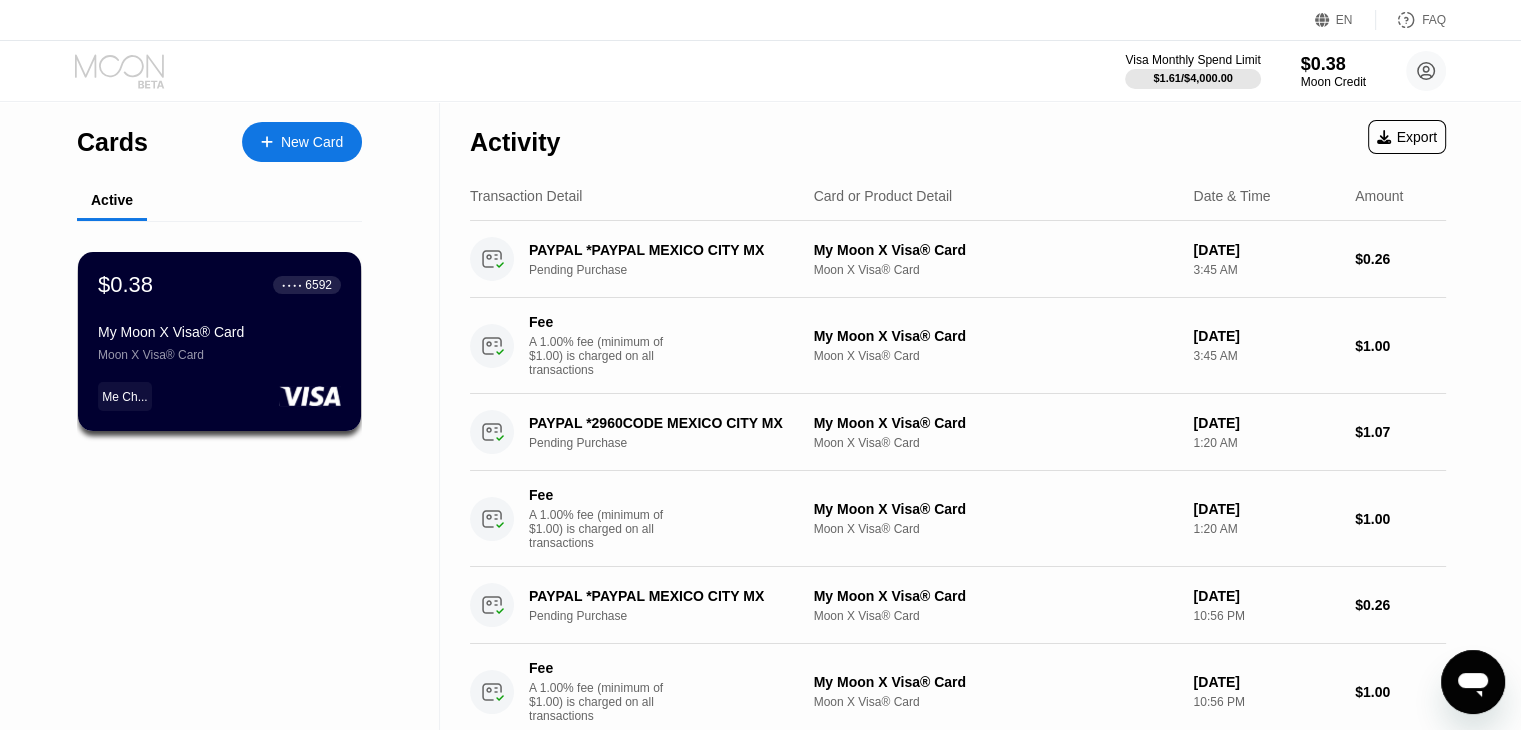 click 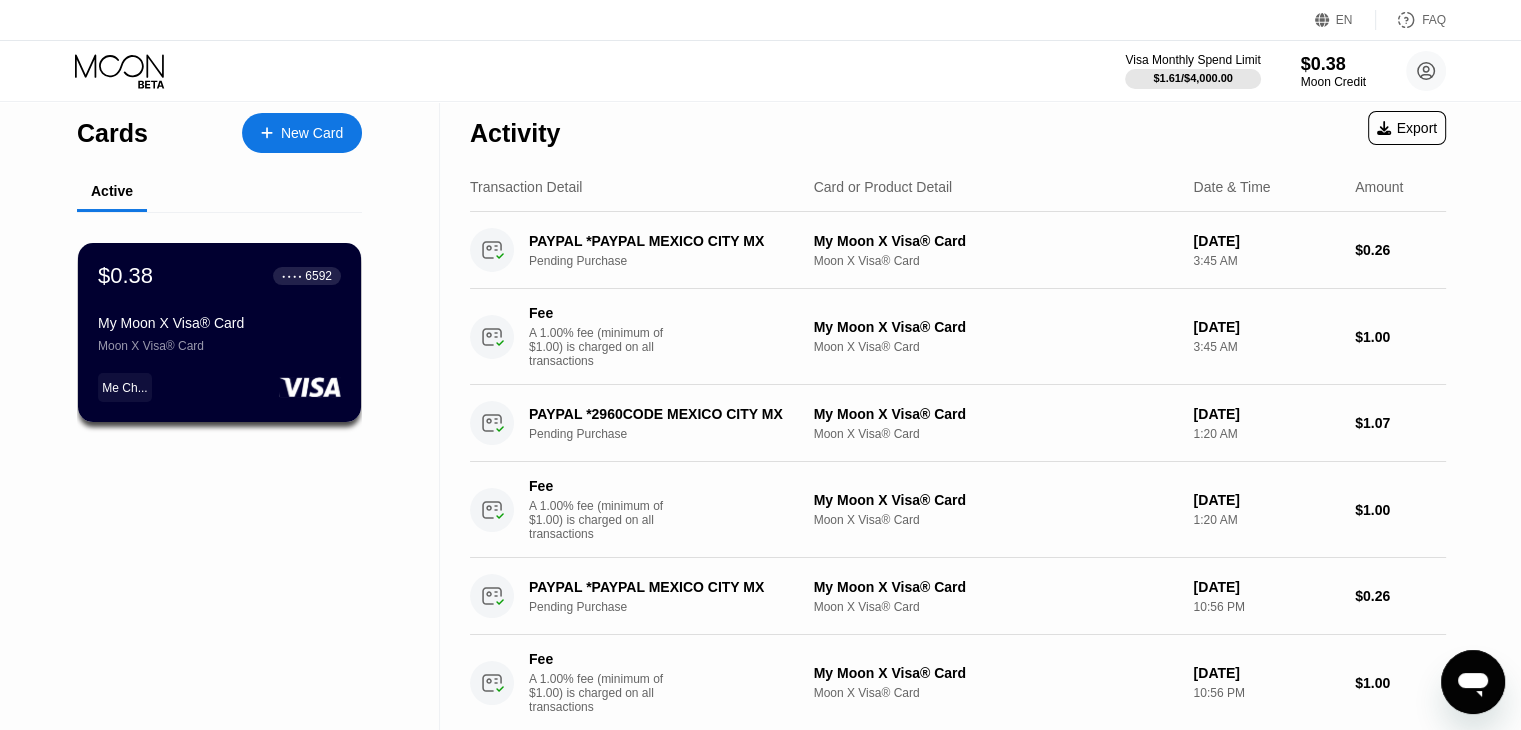 scroll, scrollTop: 0, scrollLeft: 0, axis: both 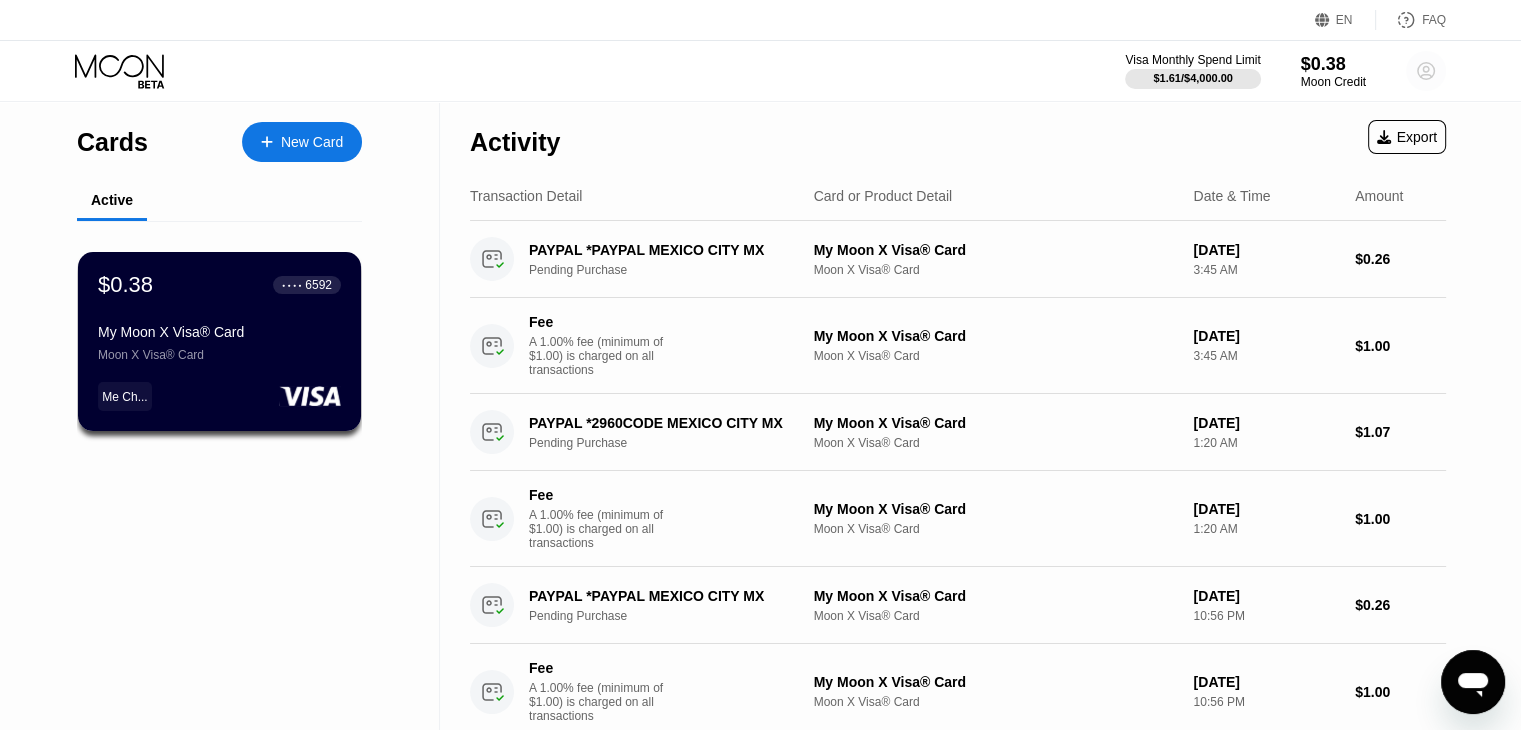 click 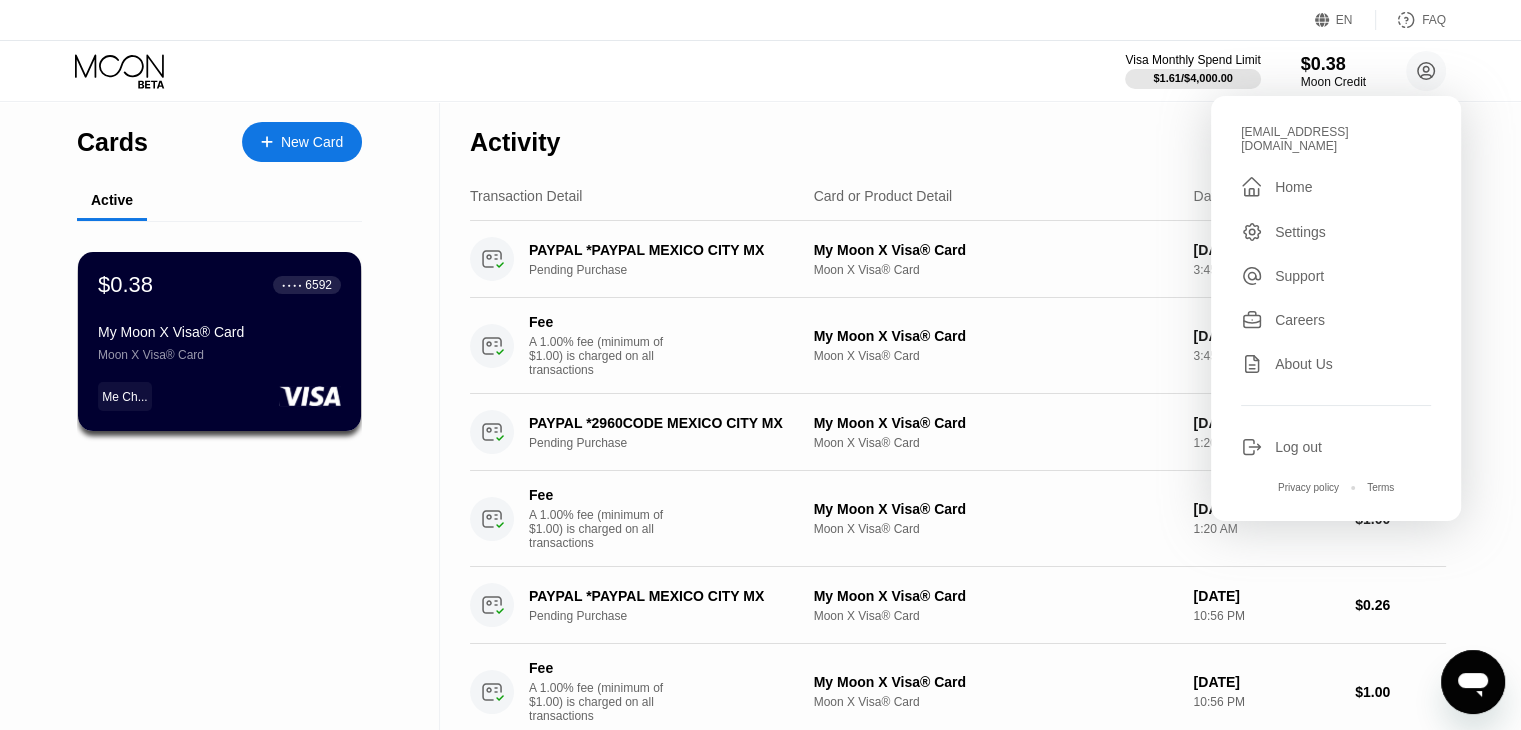 click on "Cards    New Card Active $0.38 ● ● ● ● 6592 My Moon X Visa® Card Moon X Visa® Card Me Ch..." at bounding box center [220, 421] 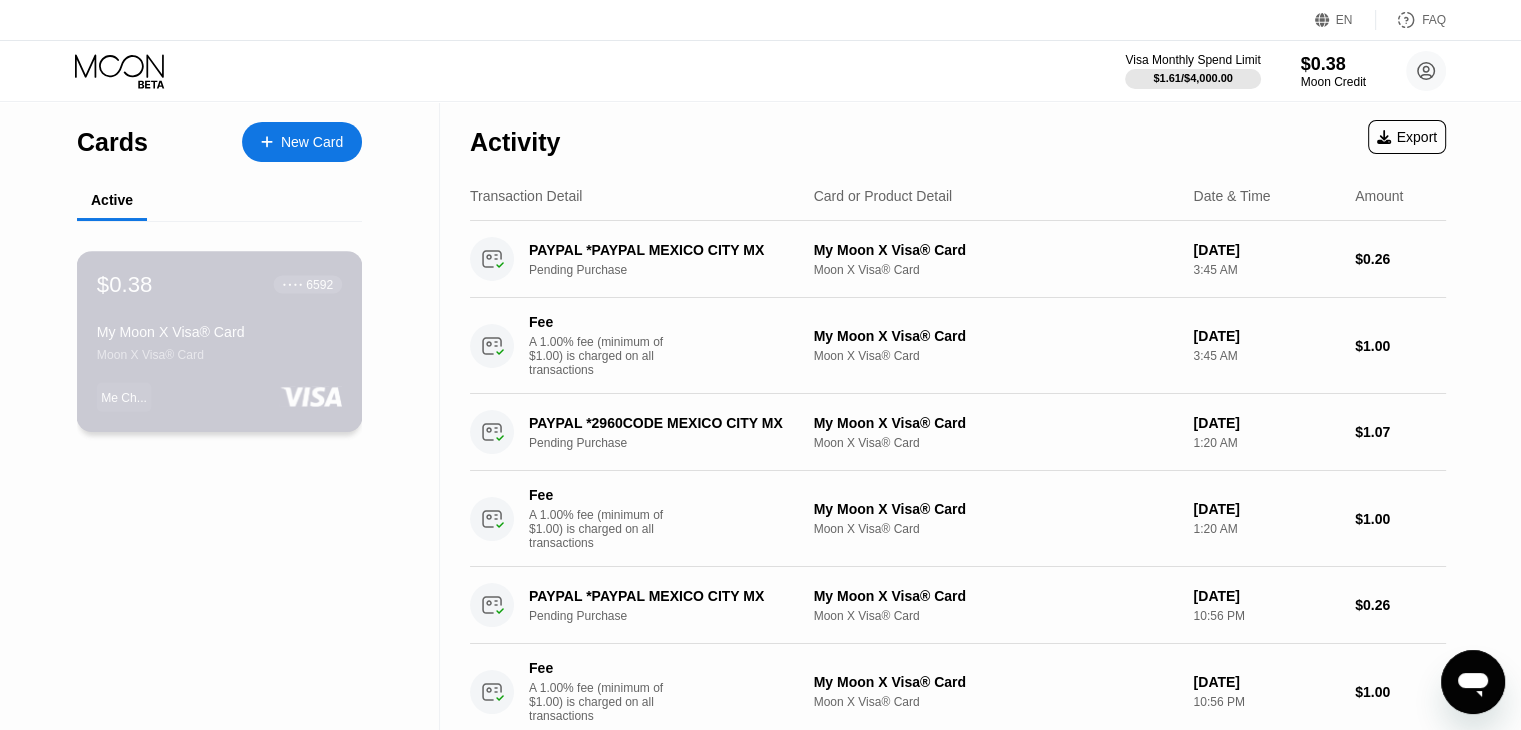 click on "My Moon X Visa® Card" at bounding box center (219, 332) 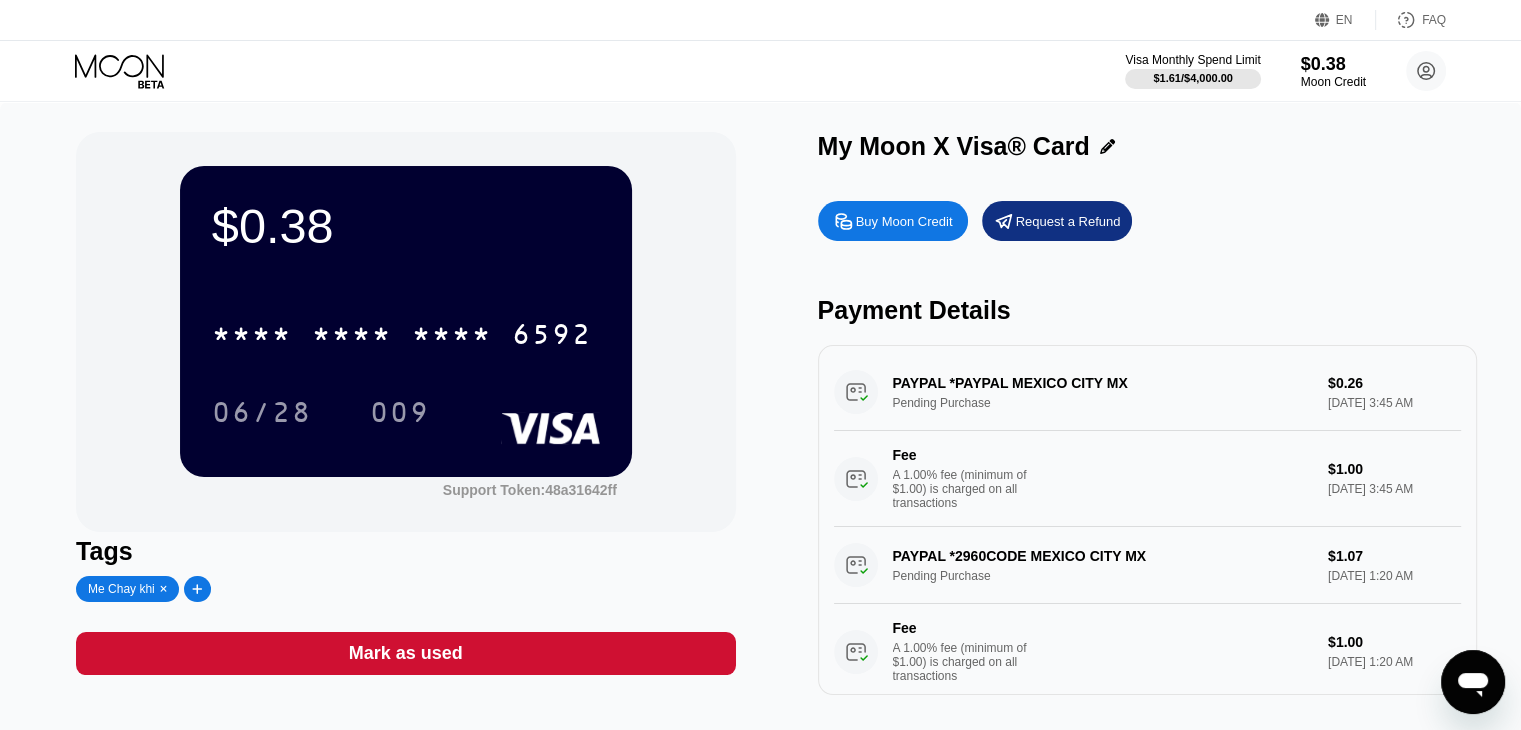 scroll, scrollTop: 0, scrollLeft: 0, axis: both 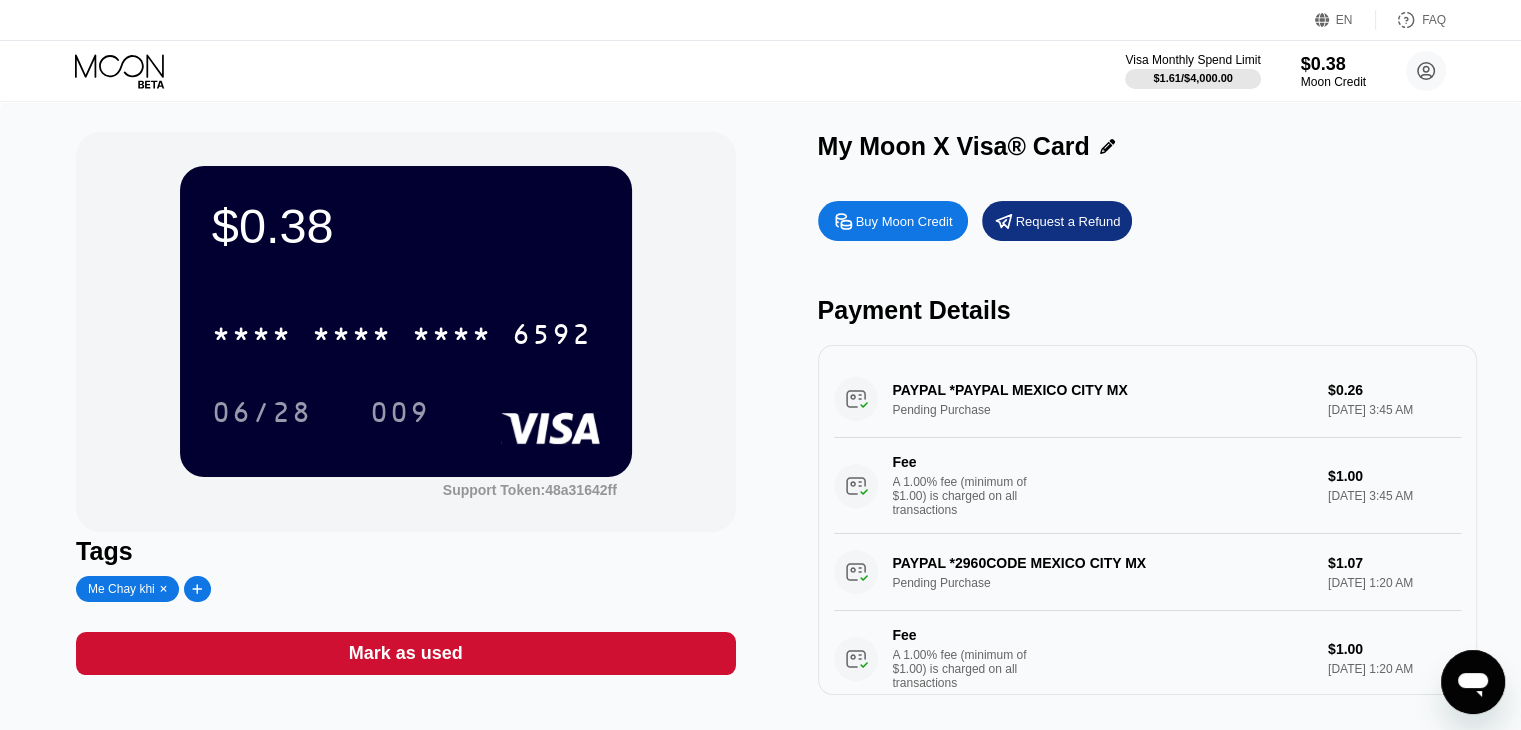 click on "PAYPAL *PAYPAL           MEXICO CITY  MX Pending Purchase $0.26 Jul 10, 2025 3:45 AM Fee A 1.00% fee (minimum of $1.00) is charged on all transactions $1.00 Jul 10, 2025 3:45 AM" at bounding box center [1147, 447] 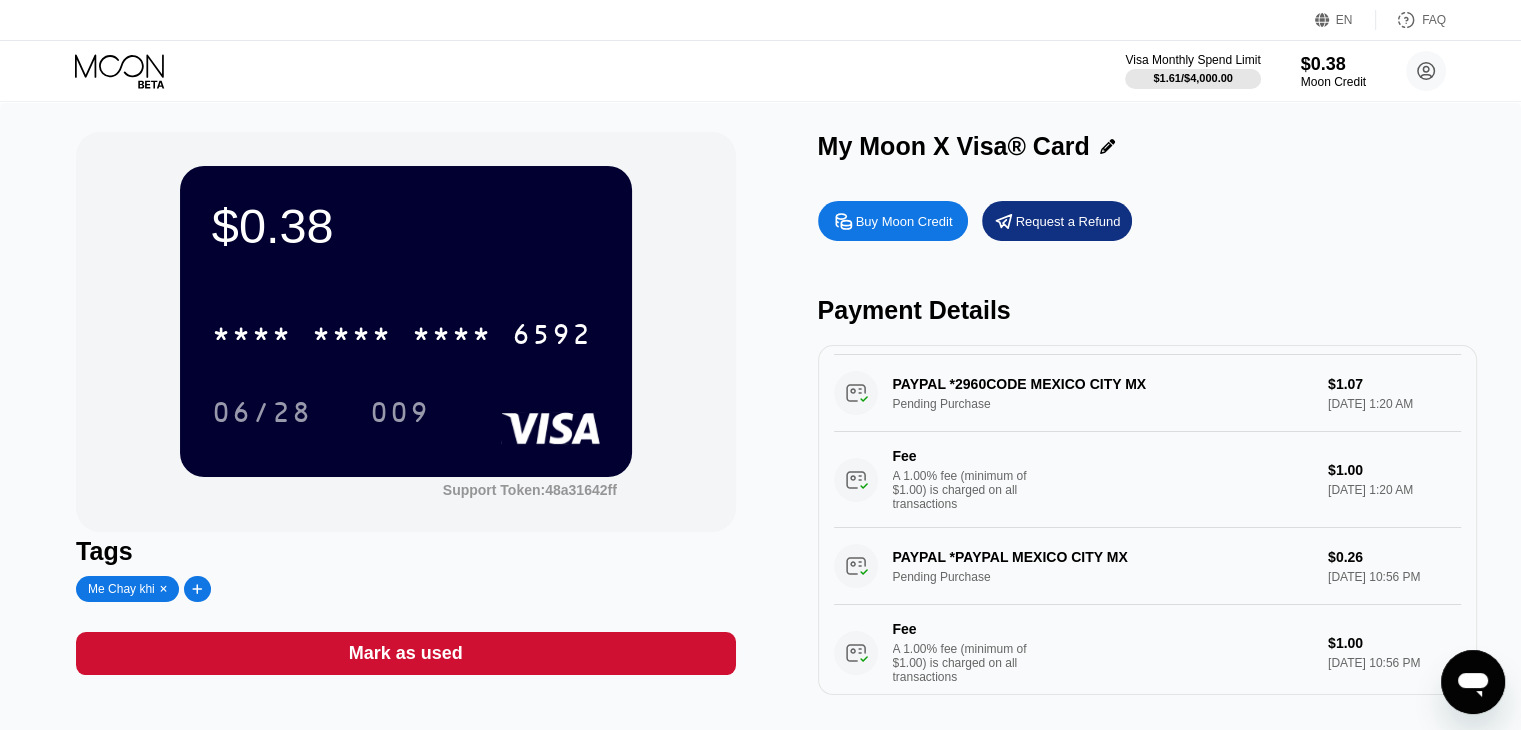 scroll, scrollTop: 200, scrollLeft: 0, axis: vertical 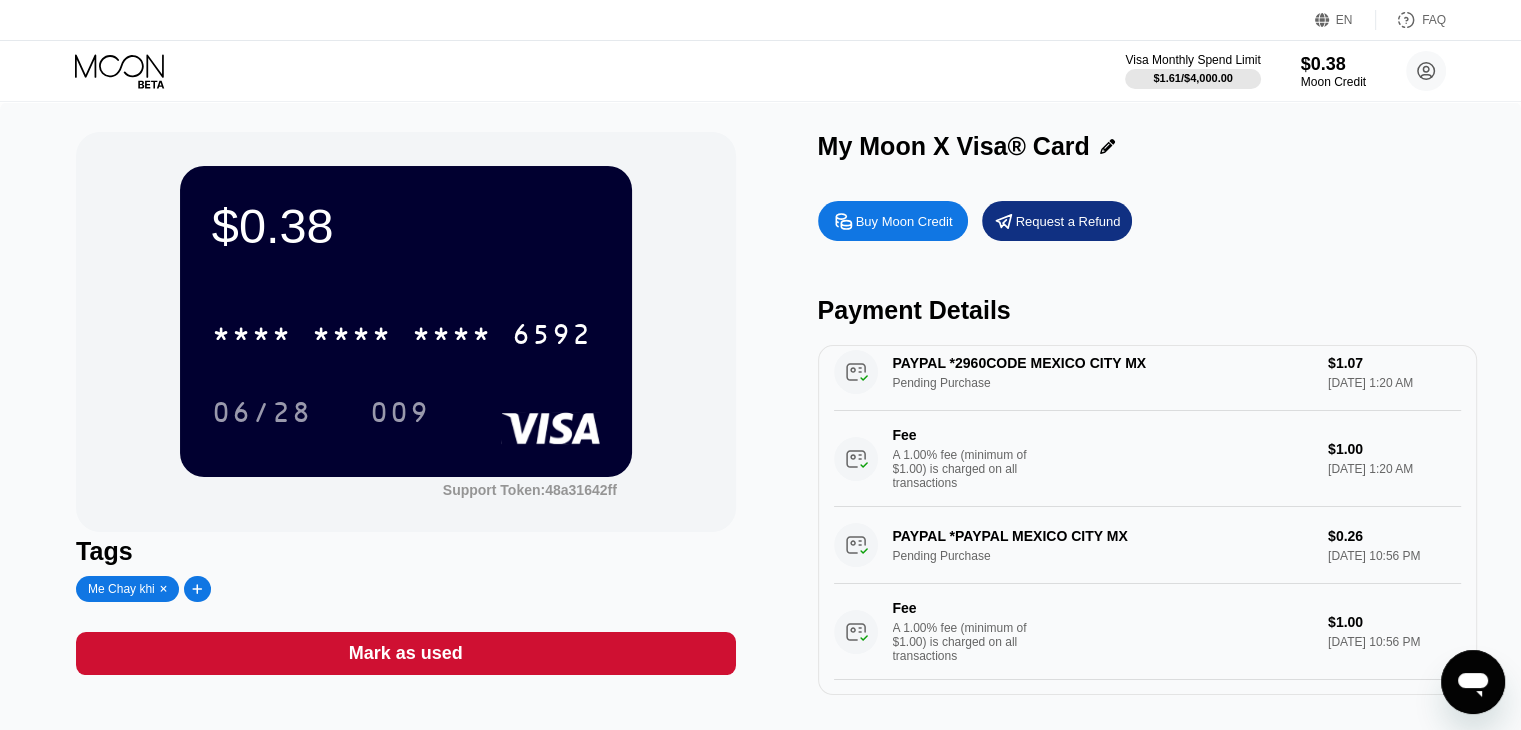 click on "PAYPAL *2960CODE         MEXICO CITY  MX Pending Purchase $1.07 Jul 10, 2025 1:20 AM Fee A 1.00% fee (minimum of $1.00) is charged on all transactions $1.00 Jul 10, 2025 1:20 AM" at bounding box center [1147, 420] 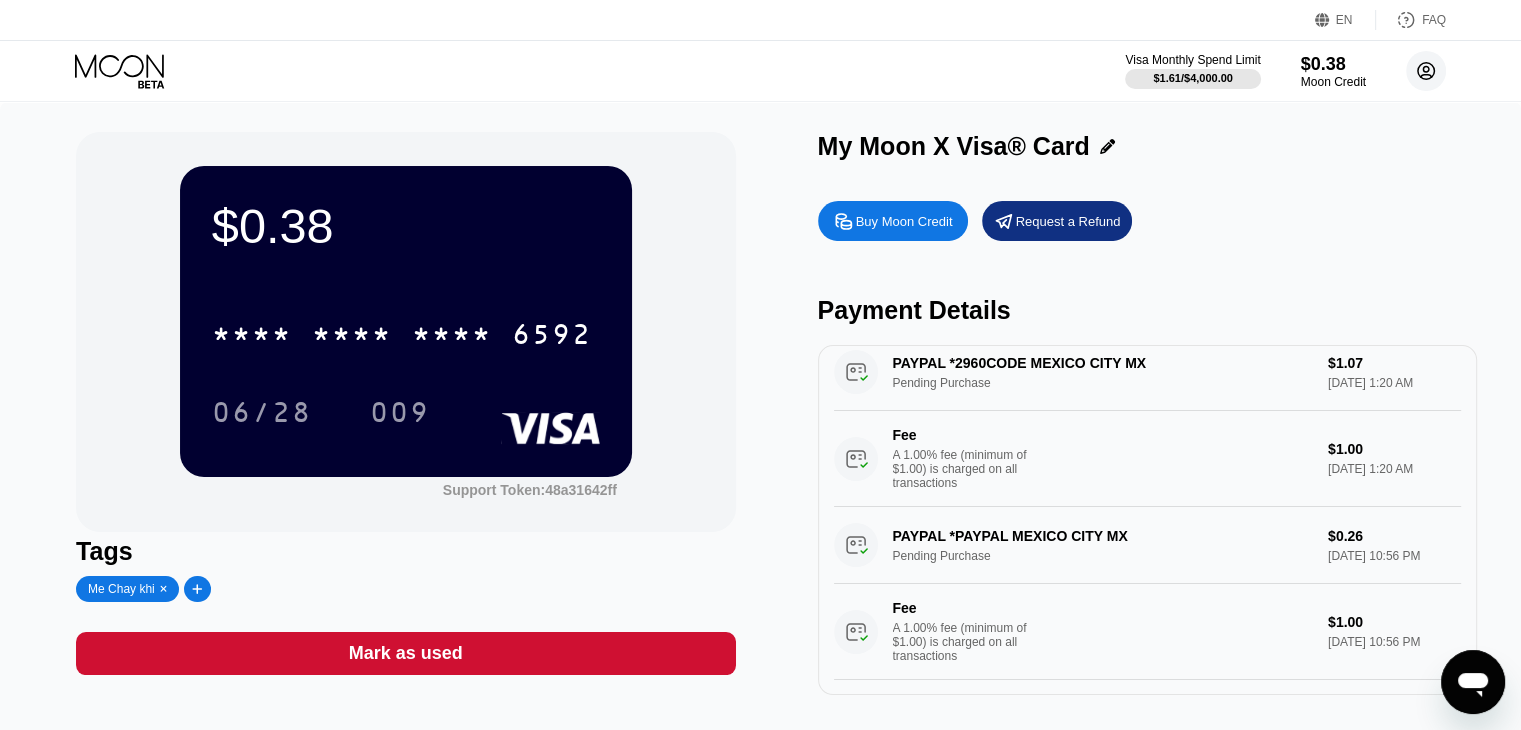 click 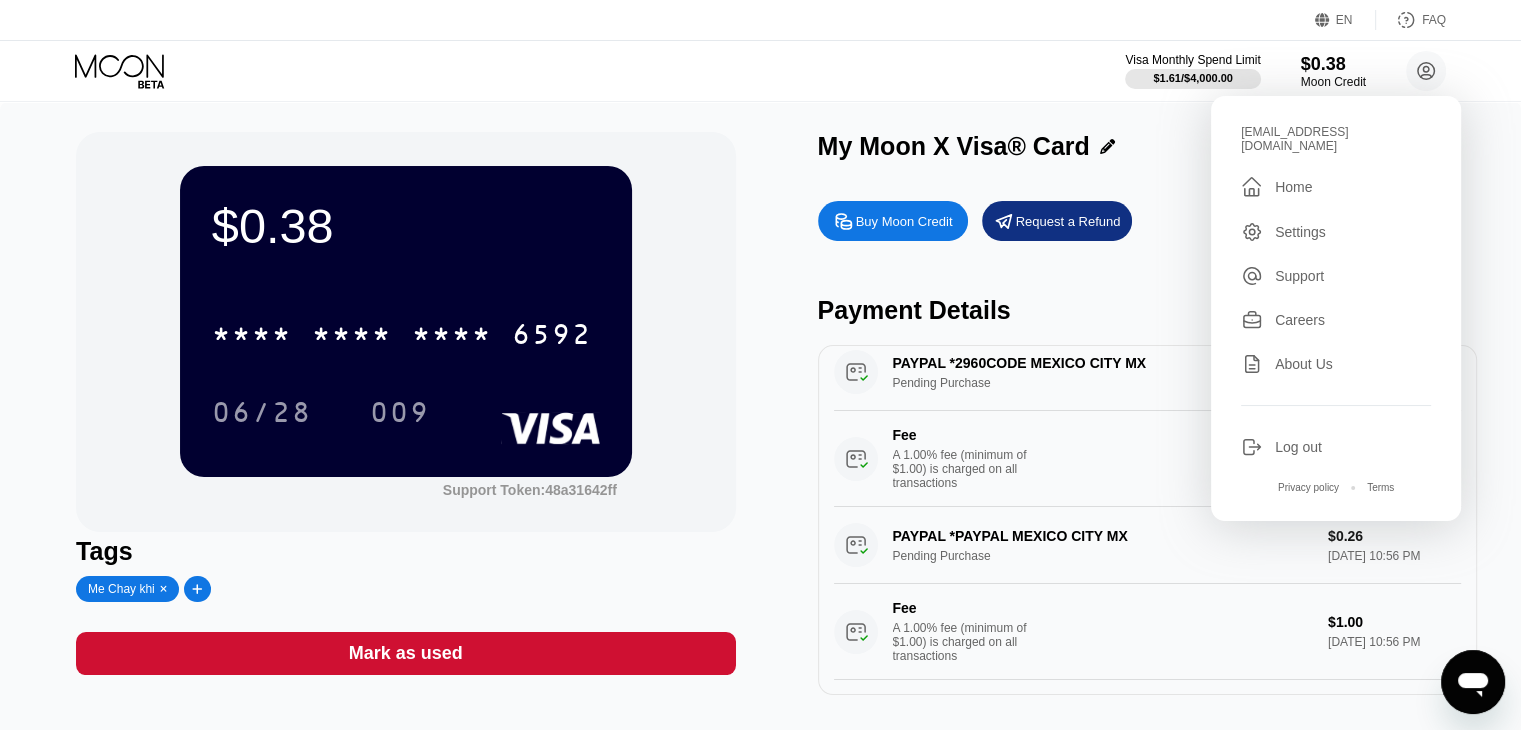 click on "$0.38 * * * * * * * * * * * * 6592 06/28 009 Support Token:  48a31642ff Tags Me Chay khi Mark as used My Moon X Visa® Card Buy Moon Credit Request a Refund Payment Details PAYPAL *PAYPAL           MEXICO CITY  MX Pending Purchase $0.26 Jul 10, 2025 3:45 AM Fee A 1.00% fee (minimum of $1.00) is charged on all transactions $1.00 Jul 10, 2025 3:45 AM PAYPAL *2960CODE         MEXICO CITY  MX Pending Purchase $1.07 Jul 10, 2025 1:20 AM Fee A 1.00% fee (minimum of $1.00) is charged on all transactions $1.00 Jul 10, 2025 1:20 AM PAYPAL *PAYPAL           MEXICO CITY  MX Pending Purchase $0.26 Jul 05, 2025 10:56 PM Fee A 1.00% fee (minimum of $1.00) is charged on all transactions $1.00 Jul 05, 2025 10:56 PM" at bounding box center (760, 423) 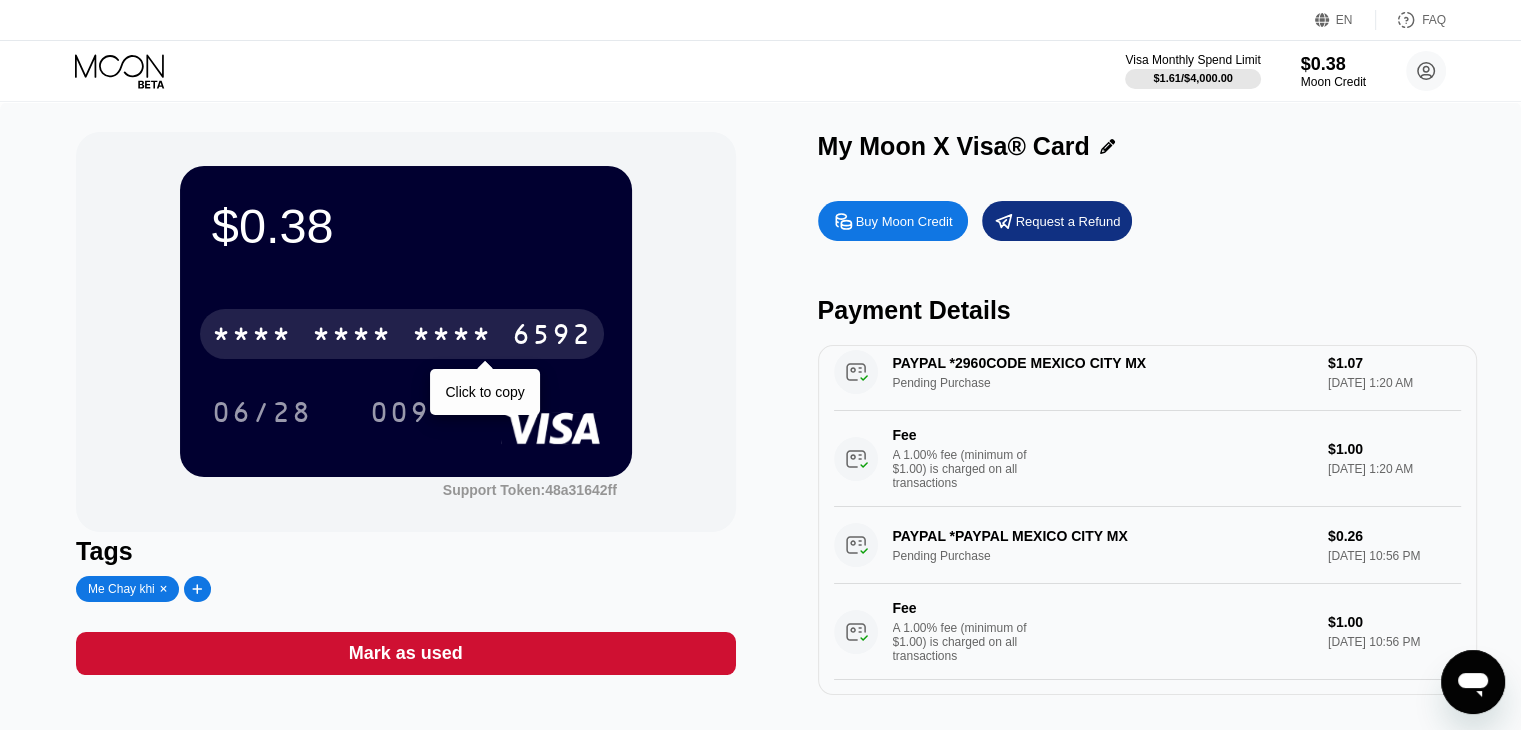 click on "* * * * * * * * * * * * 6592" at bounding box center [402, 334] 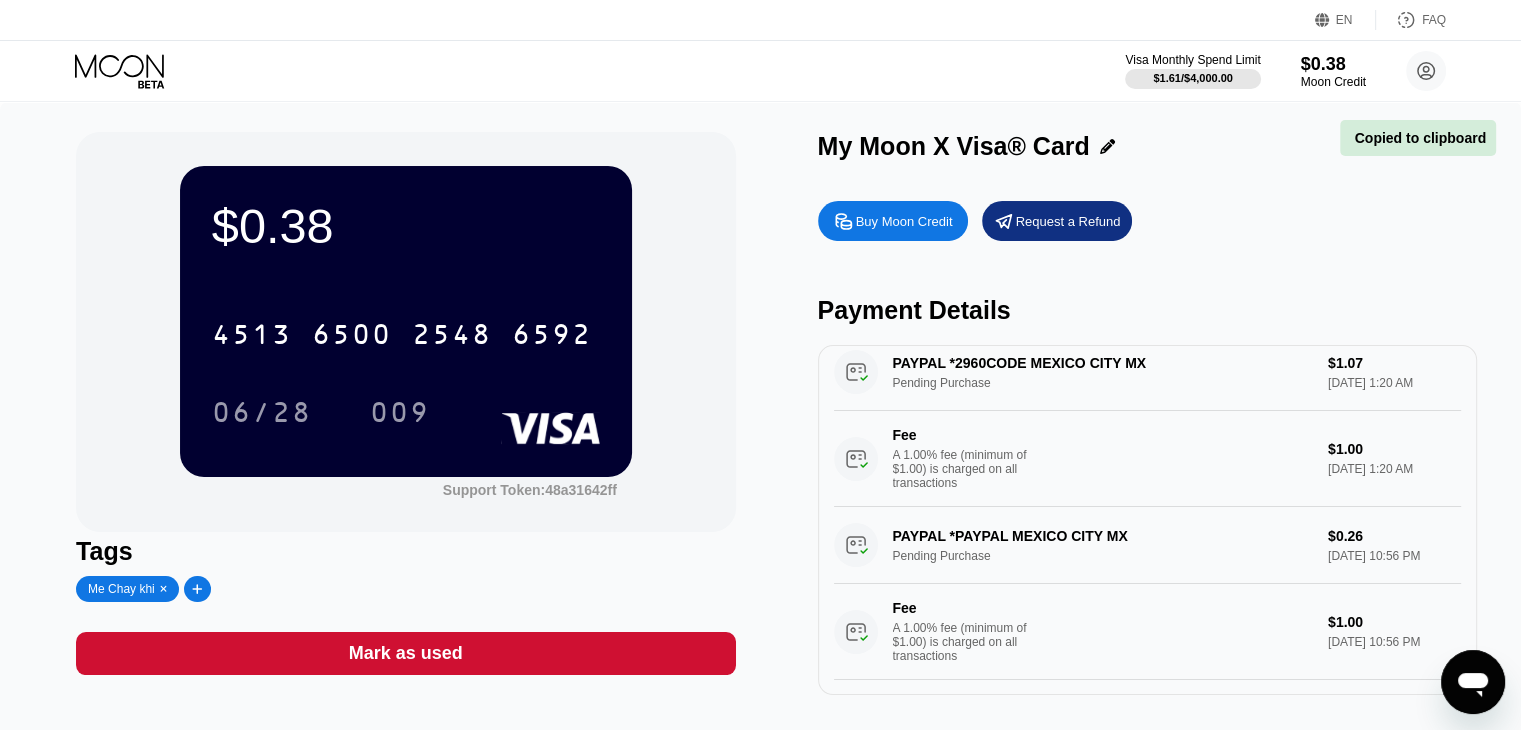 click on "$0.38 4513 6500 2548 6592 06/28 009" at bounding box center (406, 321) 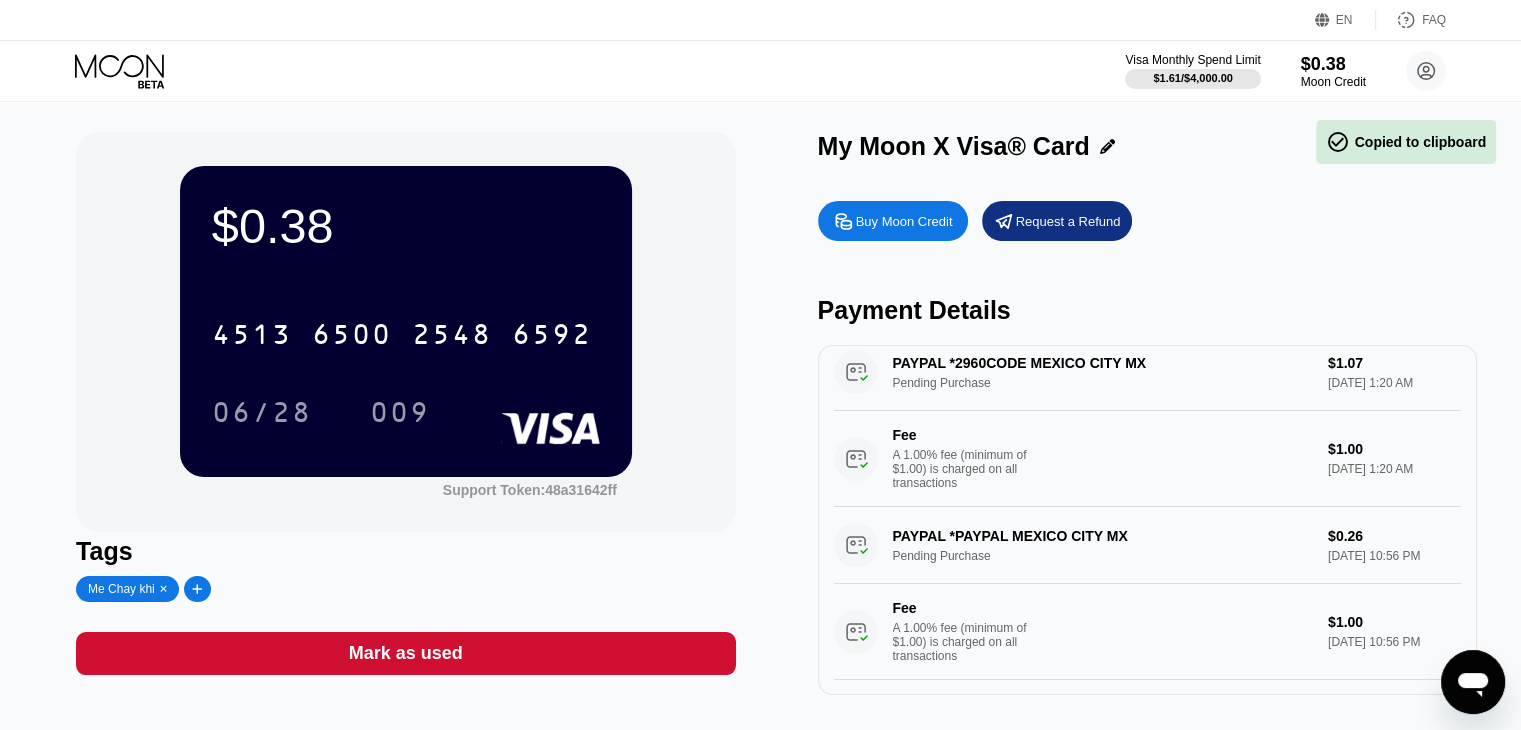 click on "$0.38 4513 6500 2548 6592 06/28 009" at bounding box center (406, 321) 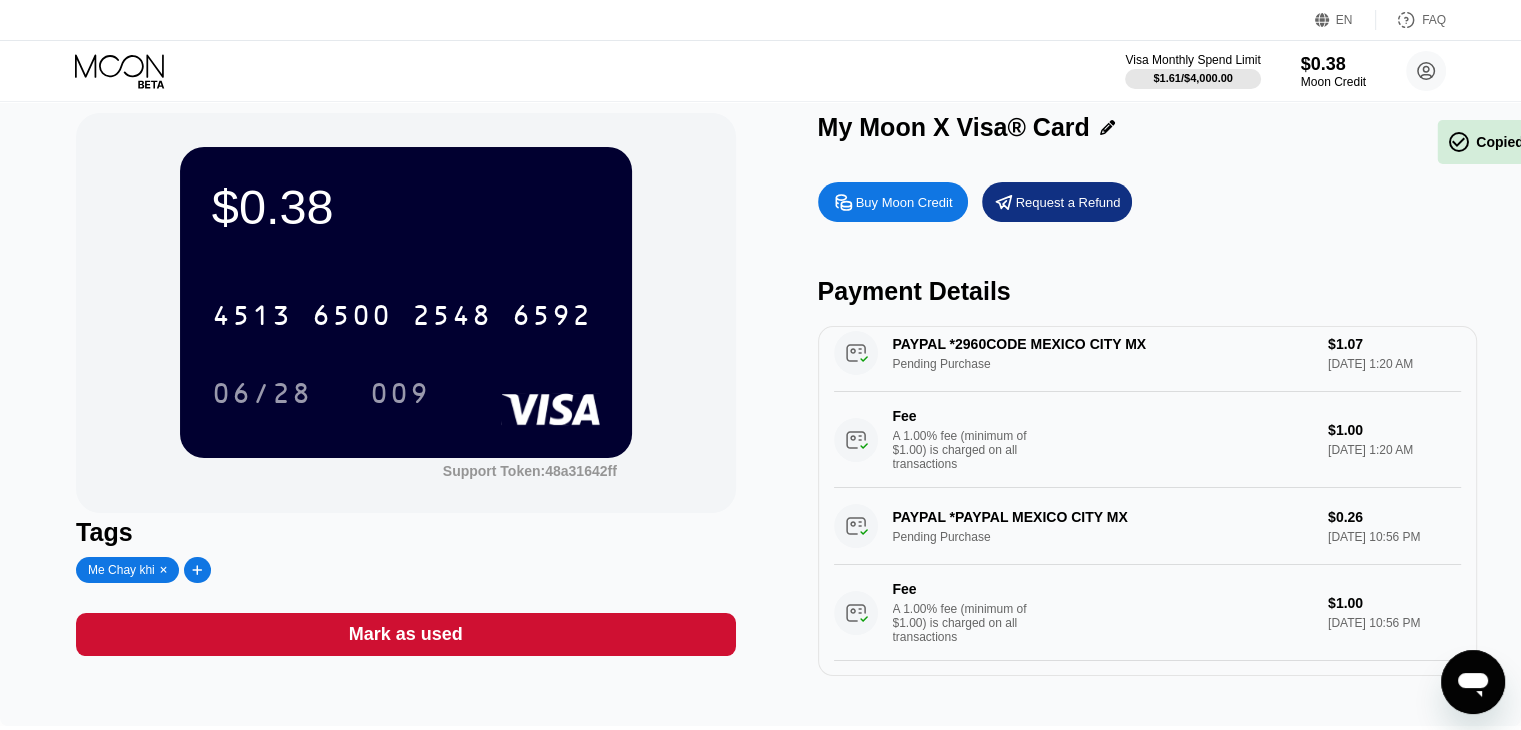 scroll, scrollTop: 0, scrollLeft: 0, axis: both 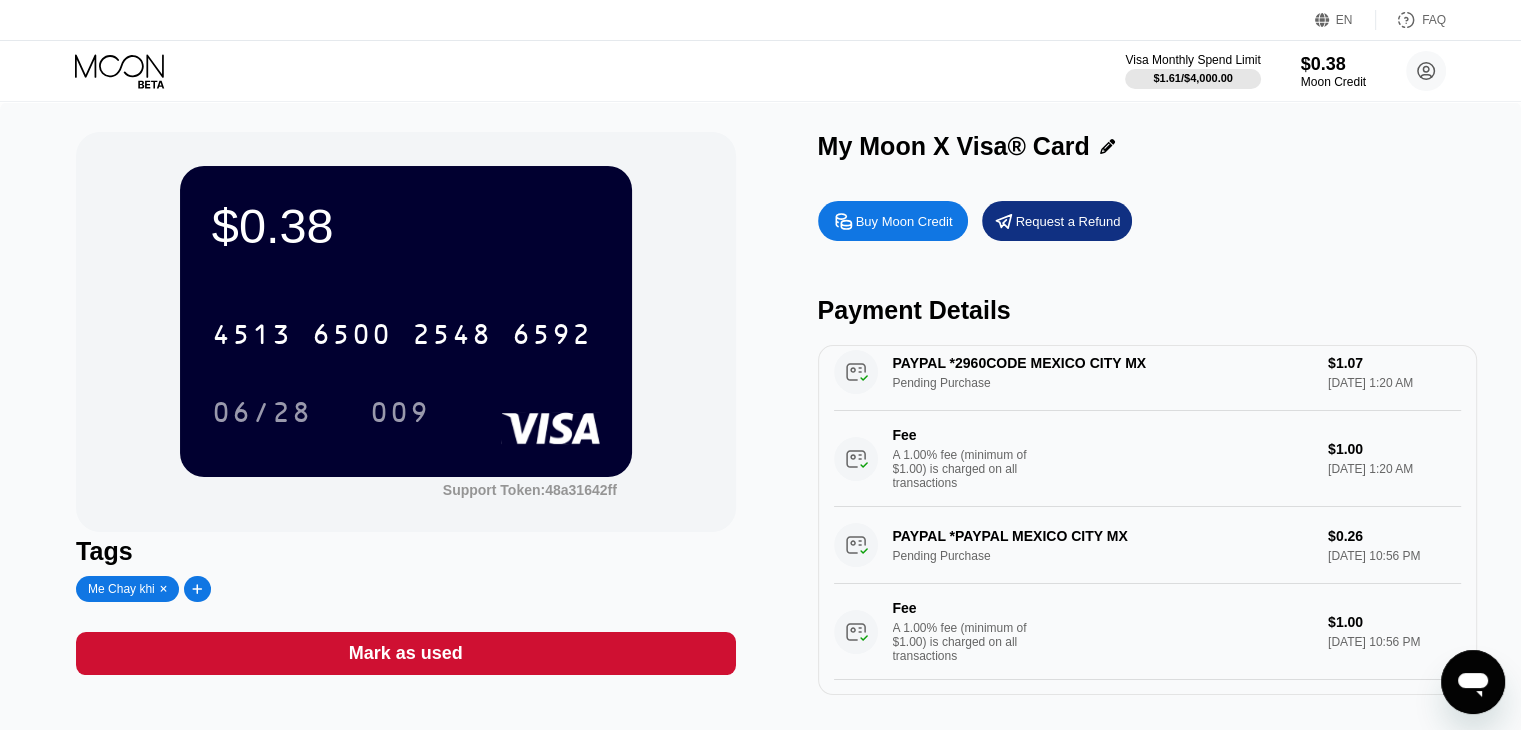 click on "$0.38 4513 6500 2548 6592 06/28 009" at bounding box center (406, 321) 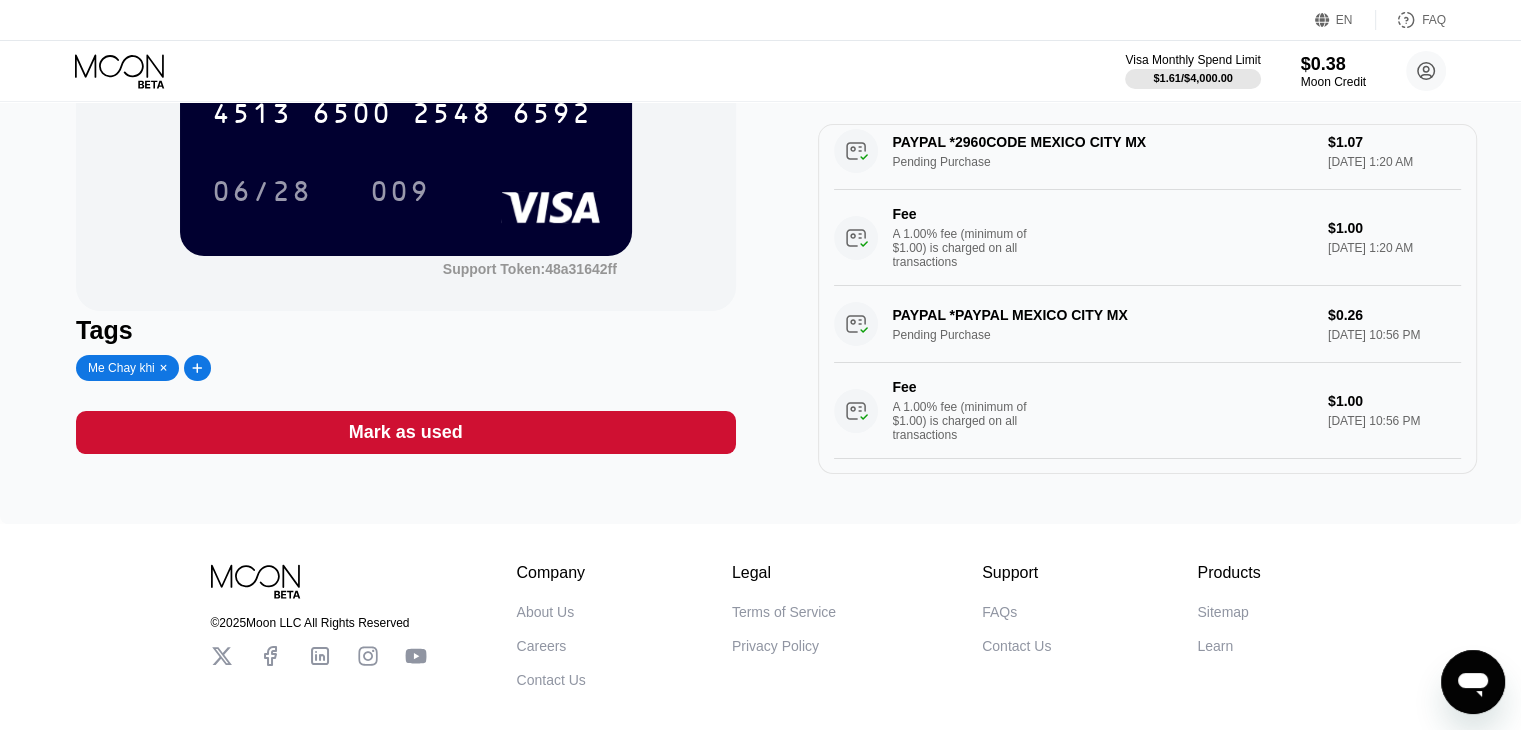 scroll, scrollTop: 0, scrollLeft: 0, axis: both 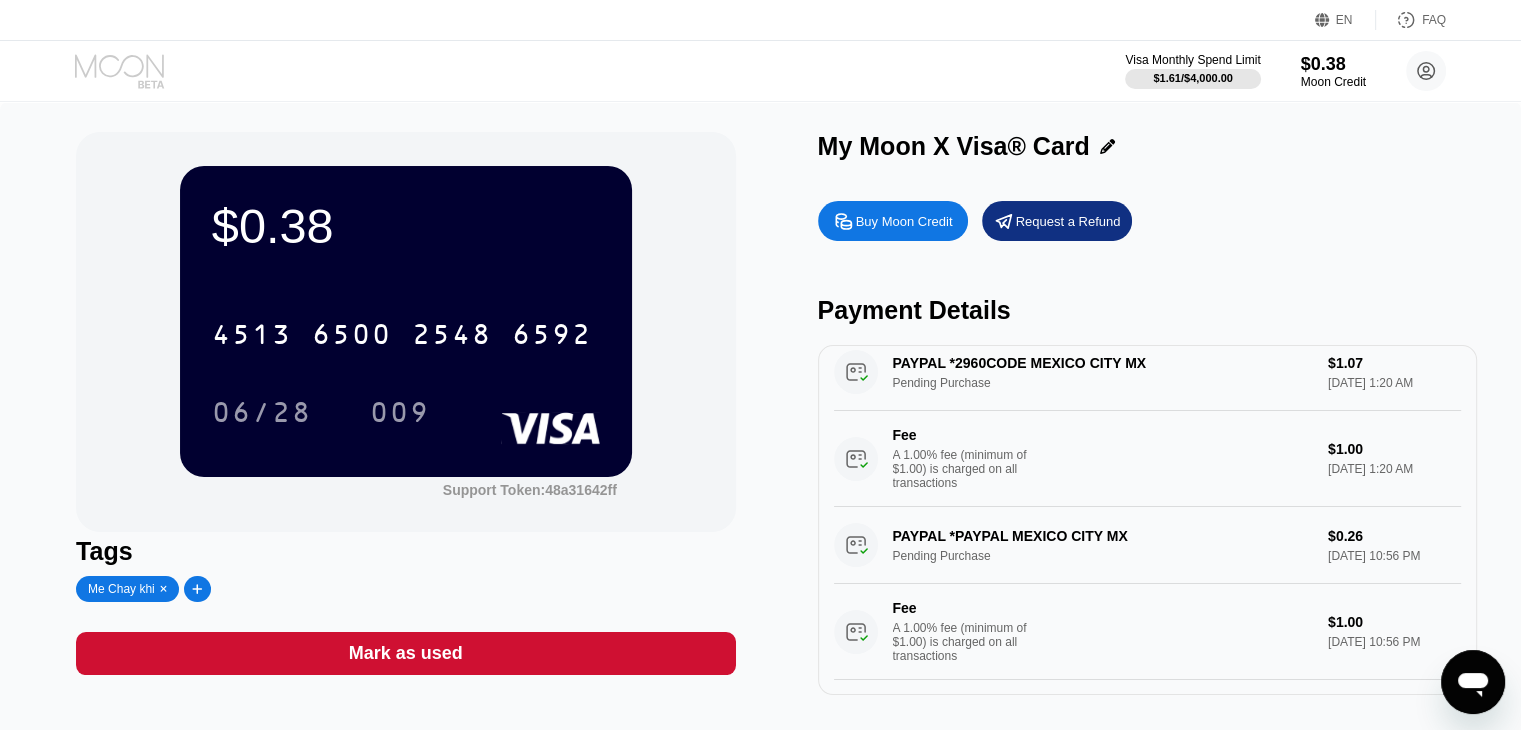 click 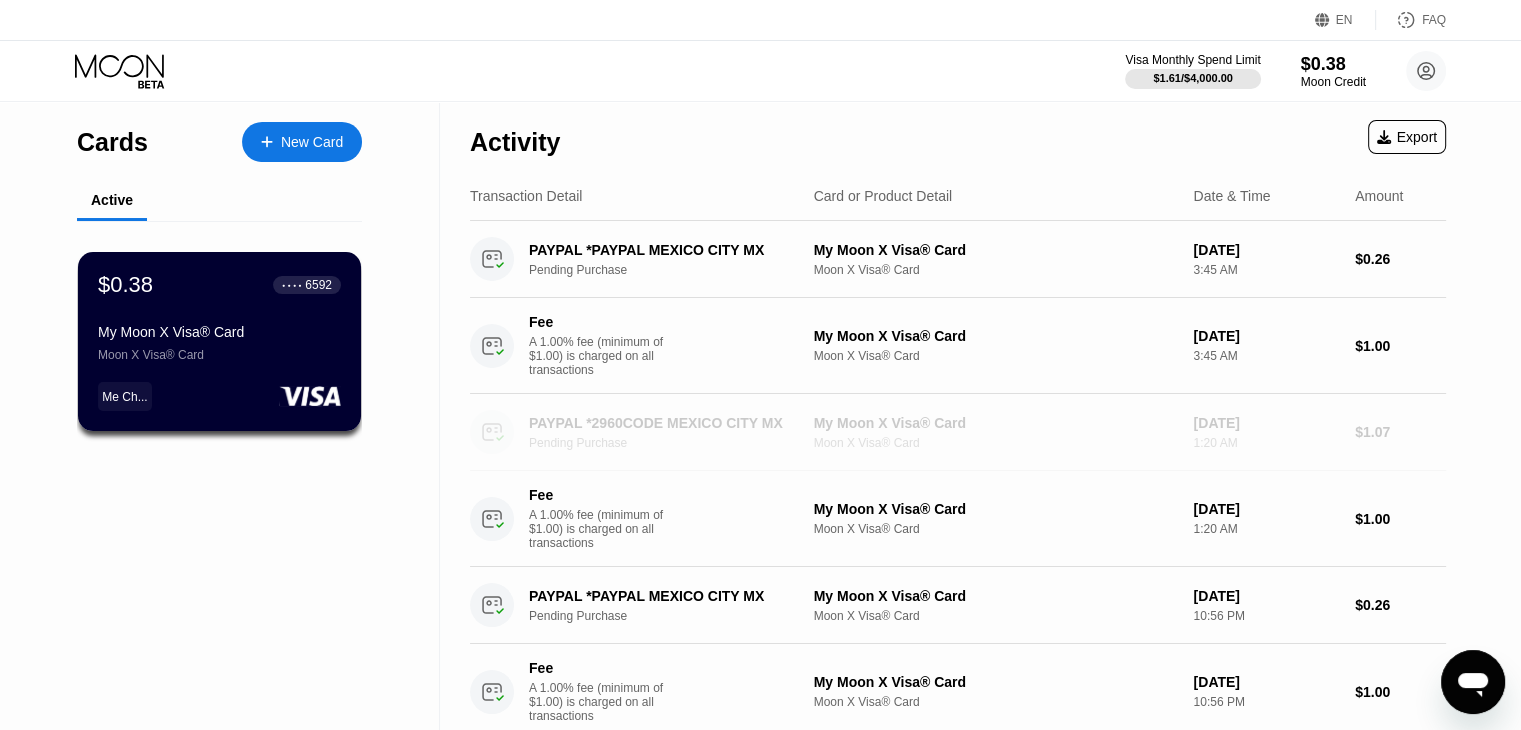 drag, startPoint x: 591, startPoint y: 433, endPoint x: 702, endPoint y: 370, distance: 127.632286 